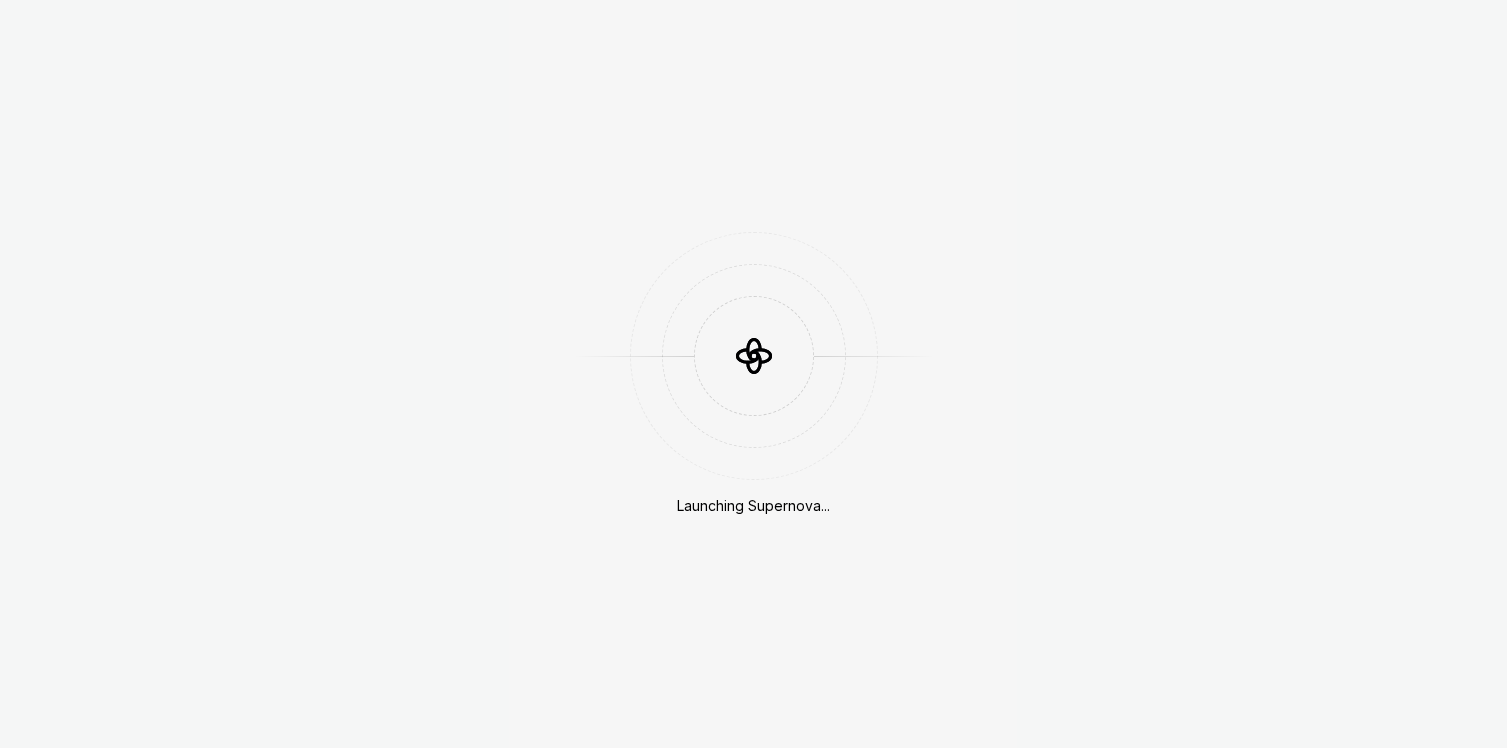 scroll, scrollTop: 0, scrollLeft: 0, axis: both 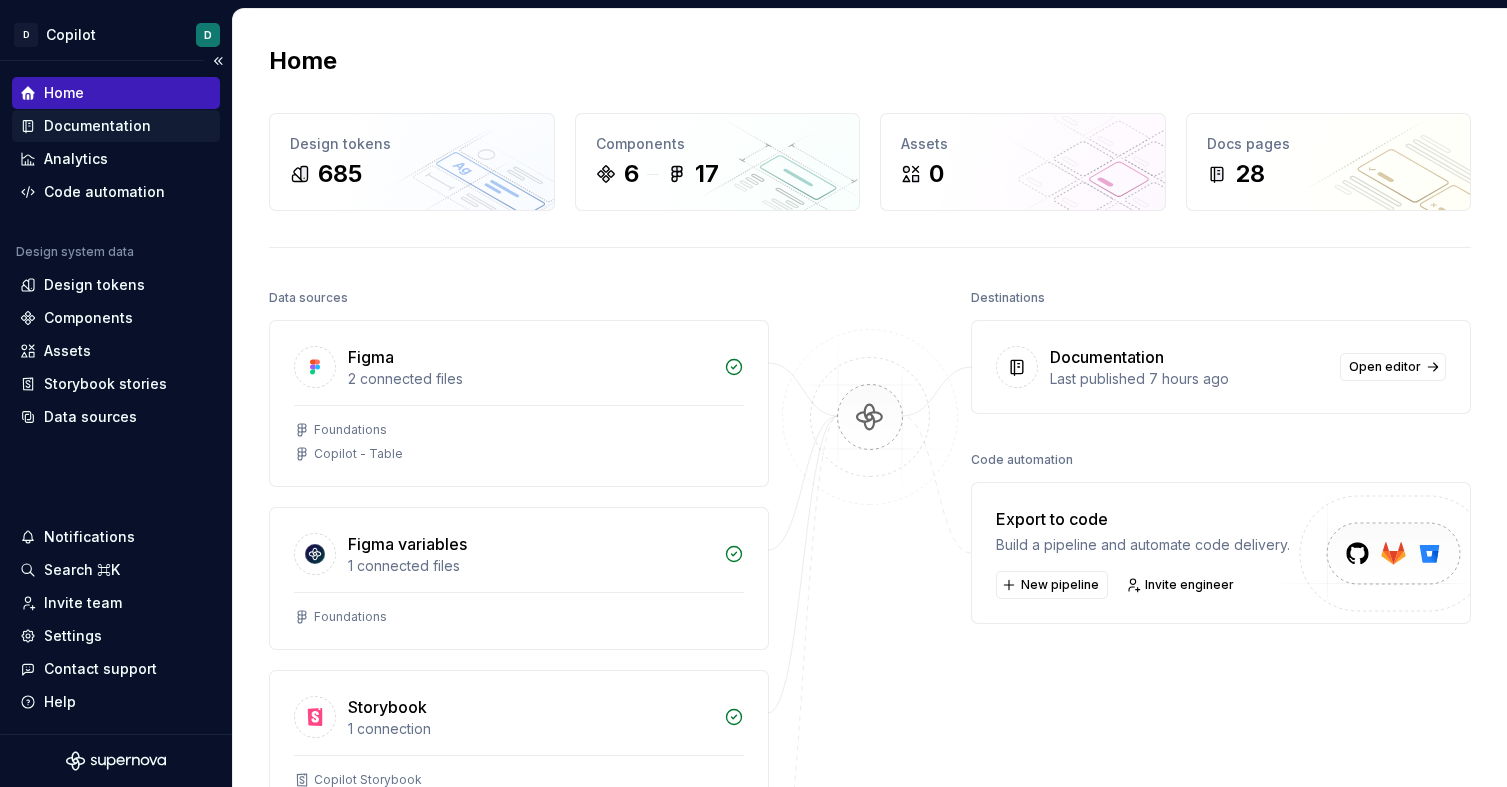 click on "Documentation" at bounding box center [97, 126] 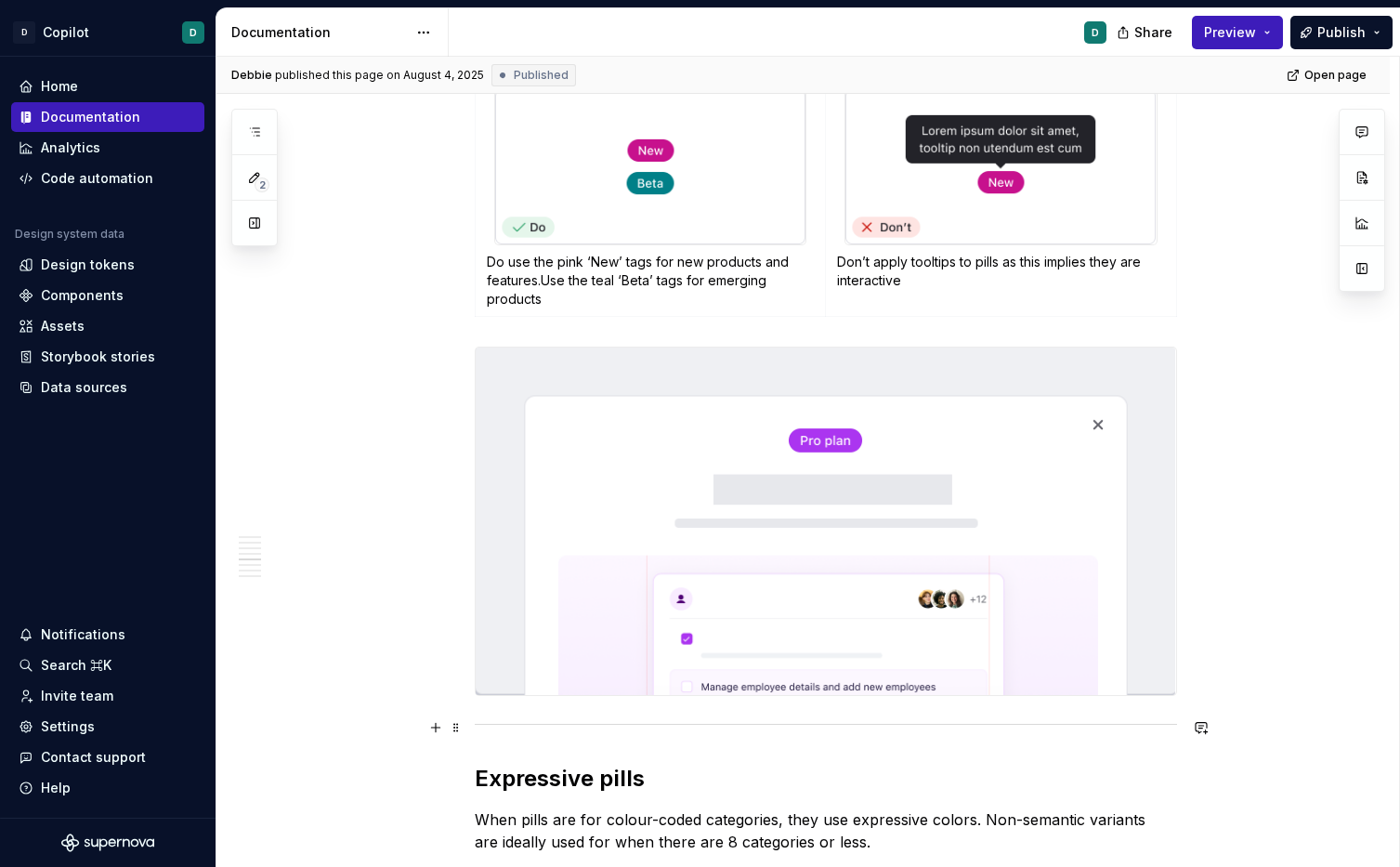 scroll, scrollTop: 1559, scrollLeft: 0, axis: vertical 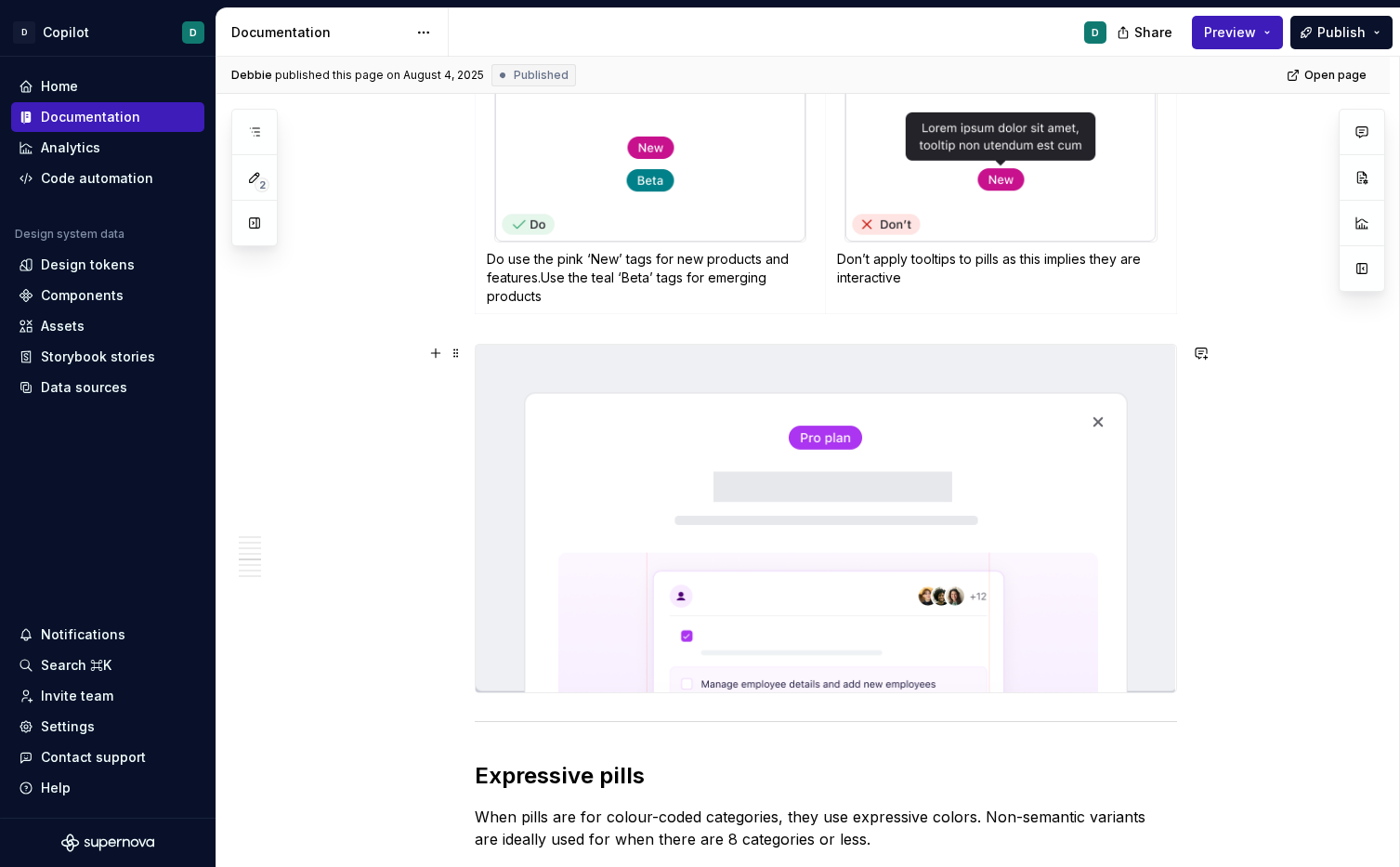 click at bounding box center (826, 519) 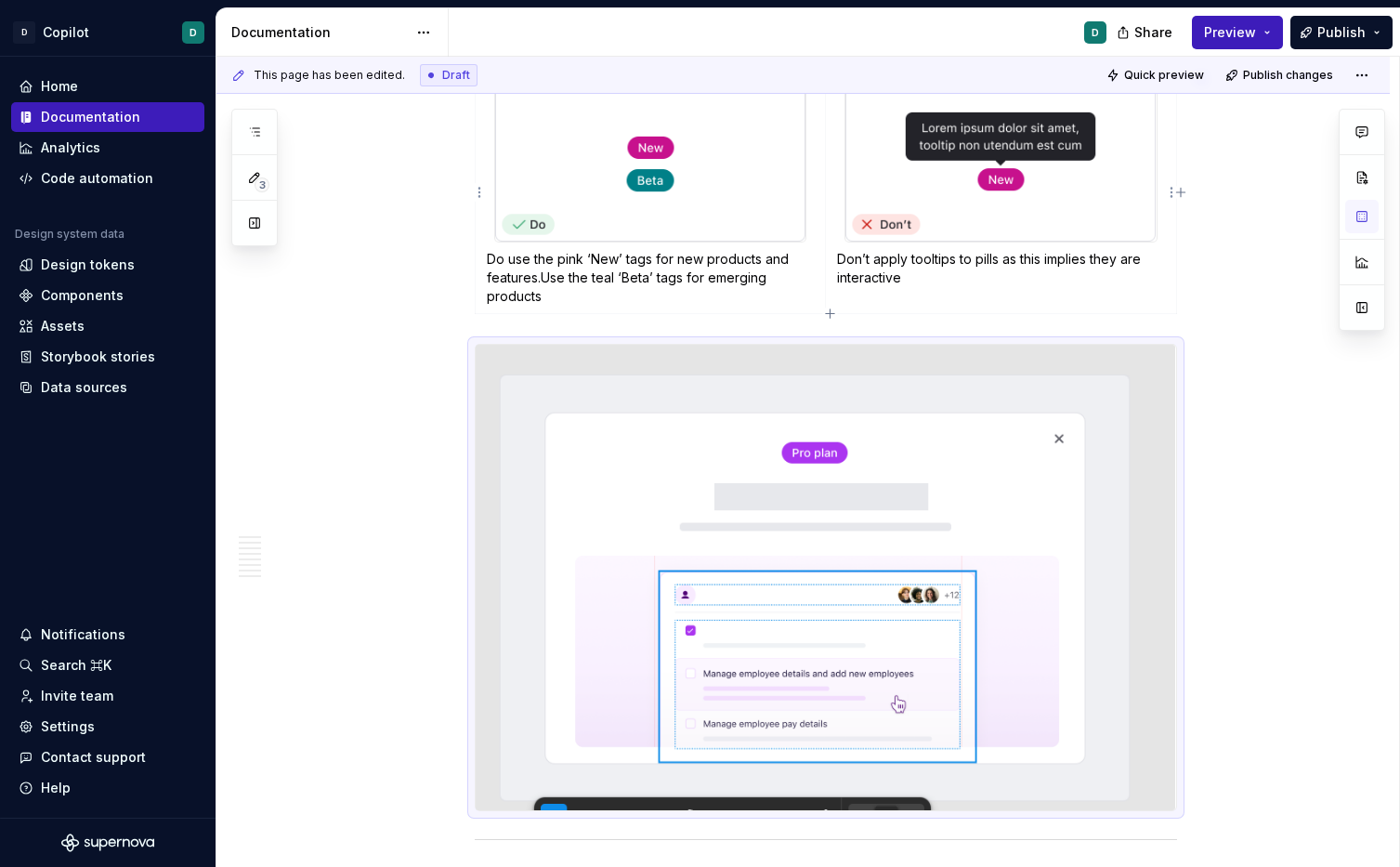 click at bounding box center (826, 577) 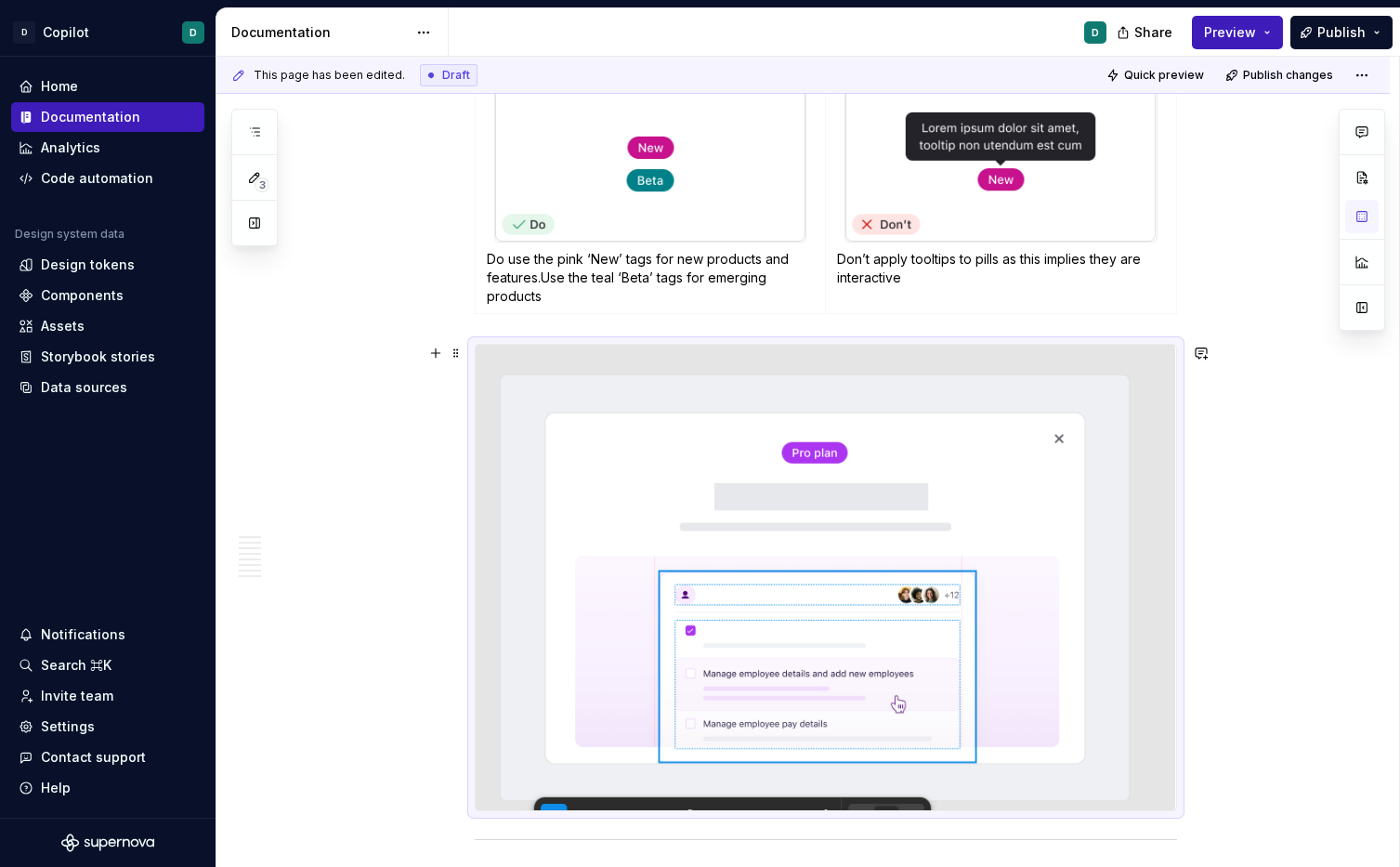 click on "Anatomy  Behaviour Pills are always  read-only , they’re not clickable or interactive.  Placement Position pills close to their associated headline or object to strengthen the visual relationship. Status pills Use status pills to represent the current state of something for example; a document’s approval status or an item’s availability. Status type Success Approved, complete, positive, new, purchased, licensed, published, active, live Danger Archived, deleted, paused, draft, not started, ended Warning Error, alert, rejected, failed Info Pending Announcement pills Use announcement pills to surface information at a glance, without requiring action. These highlight key properties or temporary statuses — e.g. ‘Beta’, ‘New’, ‘Trial’ Do use the pink ‘New’ tags for new products and features.Use the teal ‘Beta’ tags for emerging products Don’t apply tooltips to pills as this implies they are interactive Expressive pills Content design Keep pills short: ideally 1-2 word. Governance N/A" at bounding box center [803, 916] 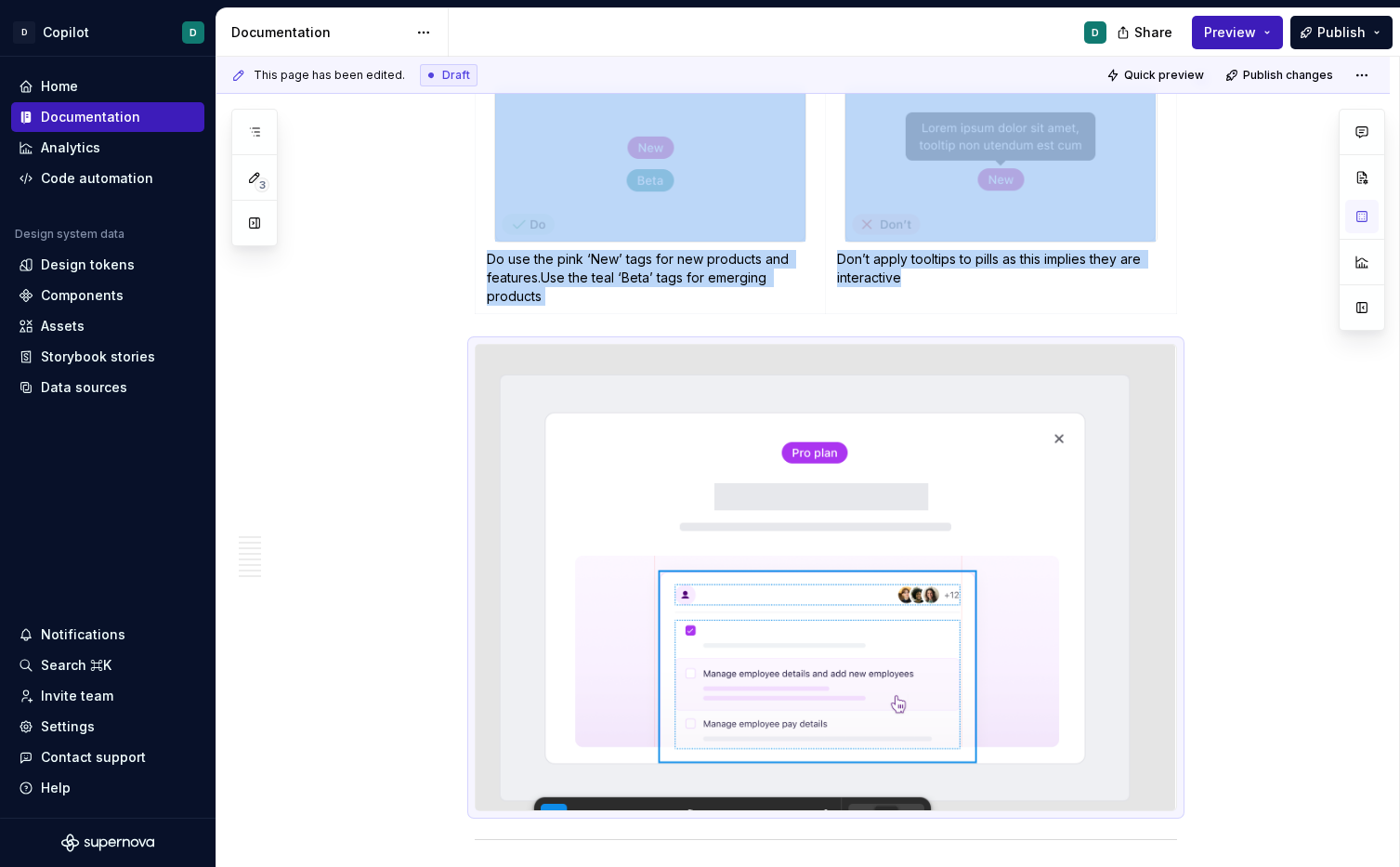 click at bounding box center (826, 577) 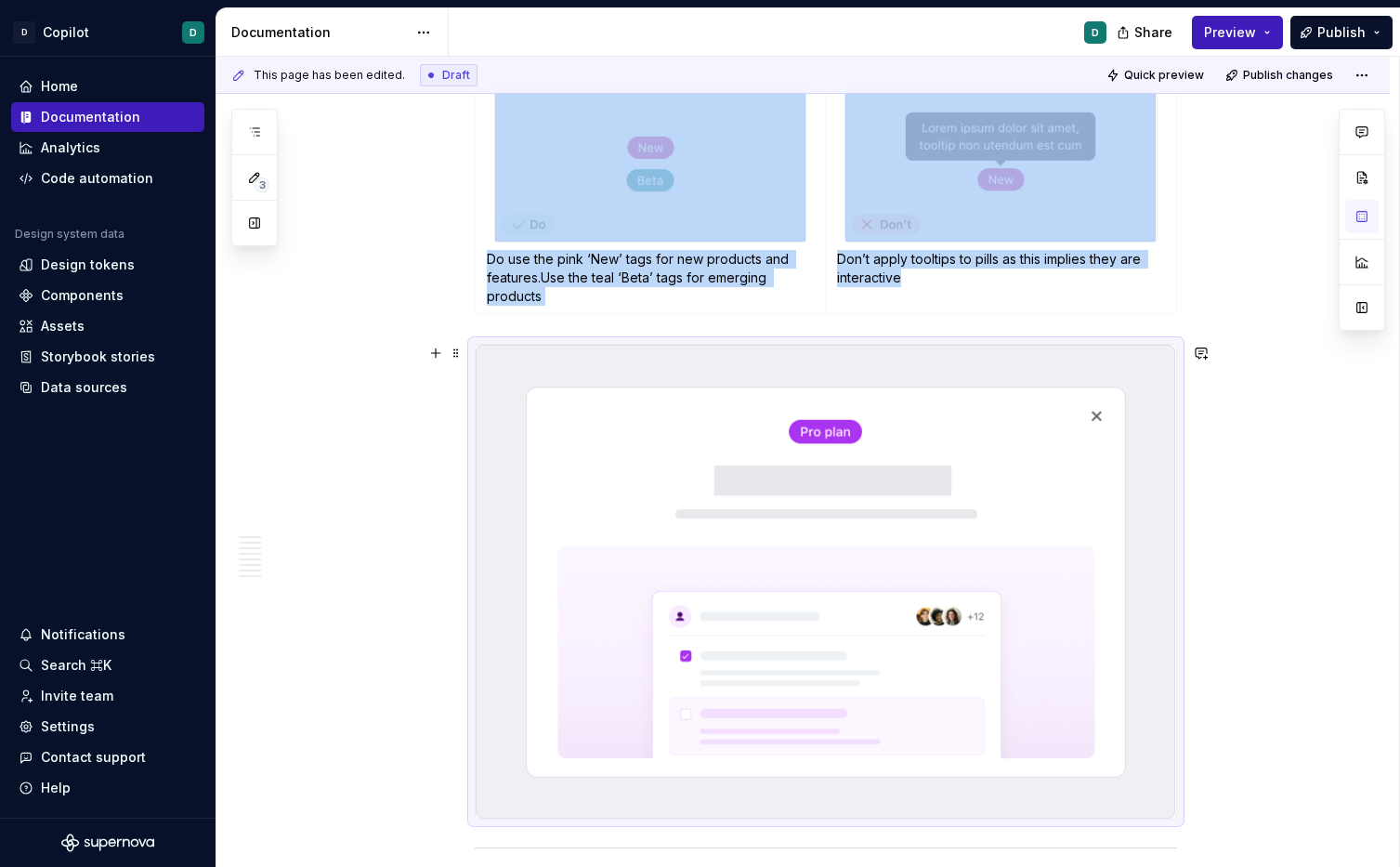 click on "Anatomy  Behaviour Pills are always  read-only , they’re not clickable or interactive.  Placement Position pills close to their associated headline or object to strengthen the visual relationship. Status pills Use status pills to represent the current state of something for example; a document’s approval status or an item’s availability. Status type Success Approved, complete, positive, new, purchased, licensed, published, active, live Danger Archived, deleted, paused, draft, not started, ended Warning Error, alert, rejected, failed Info Pending Announcement pills Use announcement pills to surface information at a glance, without requiring action. These highlight key properties or temporary statuses — e.g. ‘Beta’, ‘New’, ‘Trial’ Do use the pink ‘New’ tags for new products and features.Use the teal ‘Beta’ tags for emerging products Don’t apply tooltips to pills as this implies they are interactive Expressive pills Content design Keep pills short: ideally 1-2 word. Governance N/A" at bounding box center [803, 921] 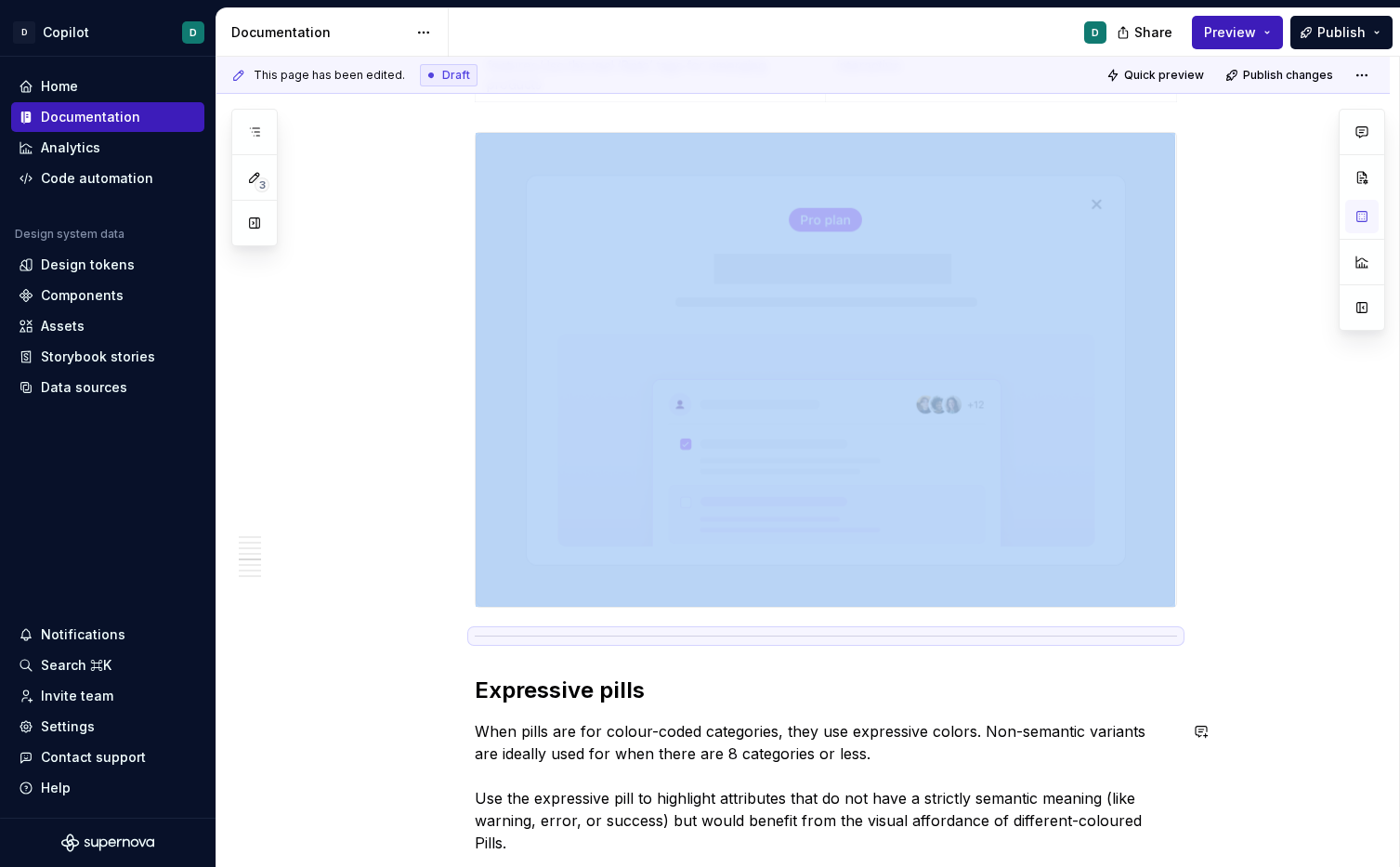 scroll, scrollTop: 1754, scrollLeft: 0, axis: vertical 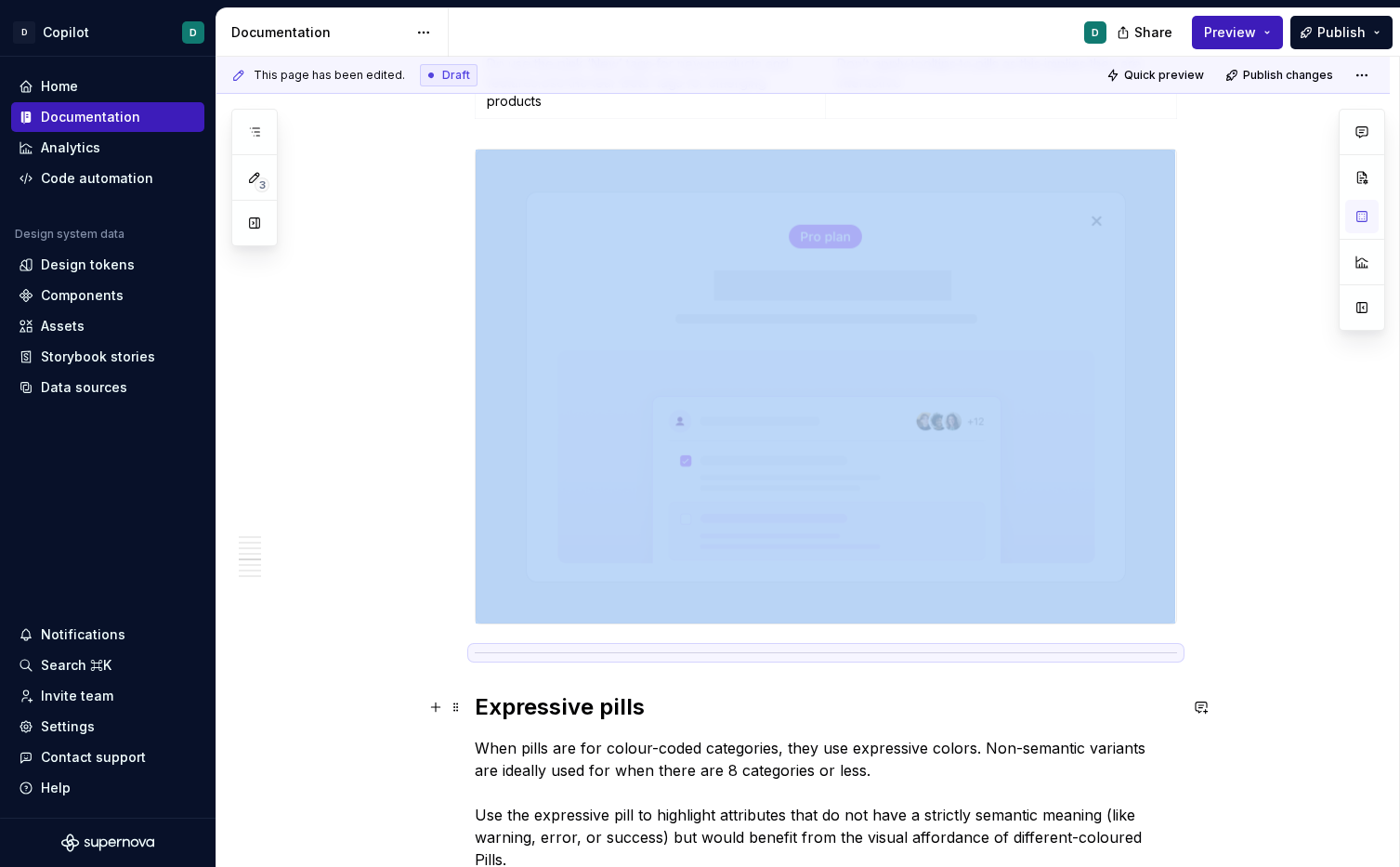 click on "Anatomy  Behaviour Pills are always  read-only , they’re not clickable or interactive.  Placement Position pills close to their associated headline or object to strengthen the visual relationship. Status pills Use status pills to represent the current state of something for example; a document’s approval status or an item’s availability. Status type Success Approved, complete, positive, new, purchased, licensed, published, active, live Danger Archived, deleted, paused, draft, not started, ended Warning Error, alert, rejected, failed Info Pending Announcement pills Use announcement pills to surface information at a glance, without requiring action. These highlight key properties or temporary statuses — e.g. ‘Beta’, ‘New’, ‘Trial’ Do use the pink ‘New’ tags for new products and features.Use the teal ‘Beta’ tags for emerging products Don’t apply tooltips to pills as this implies they are interactive Expressive pills Content design Keep pills short: ideally 1-2 word. Governance N/A" at bounding box center (803, 726) 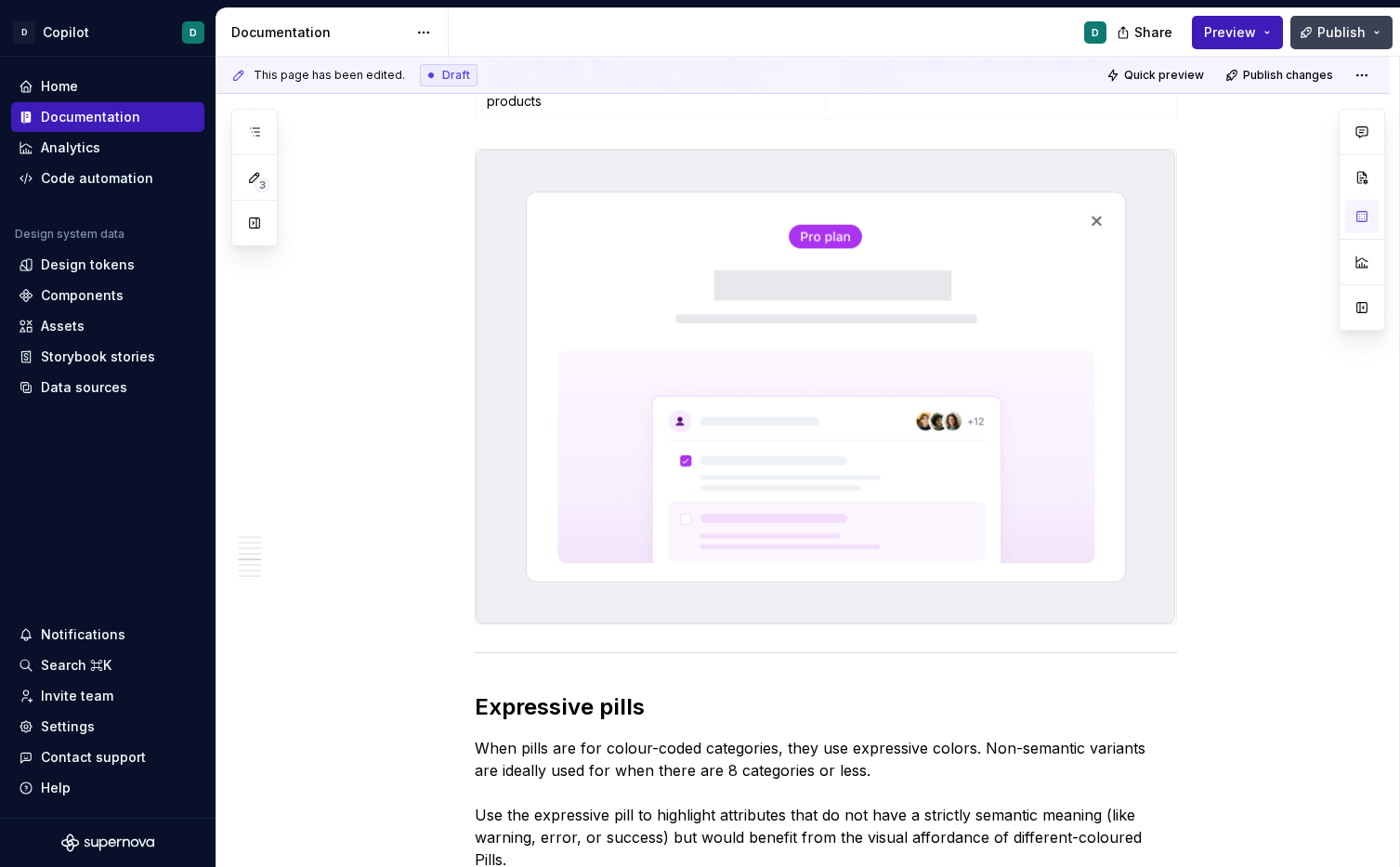 click on "Publish" at bounding box center [1341, 33] 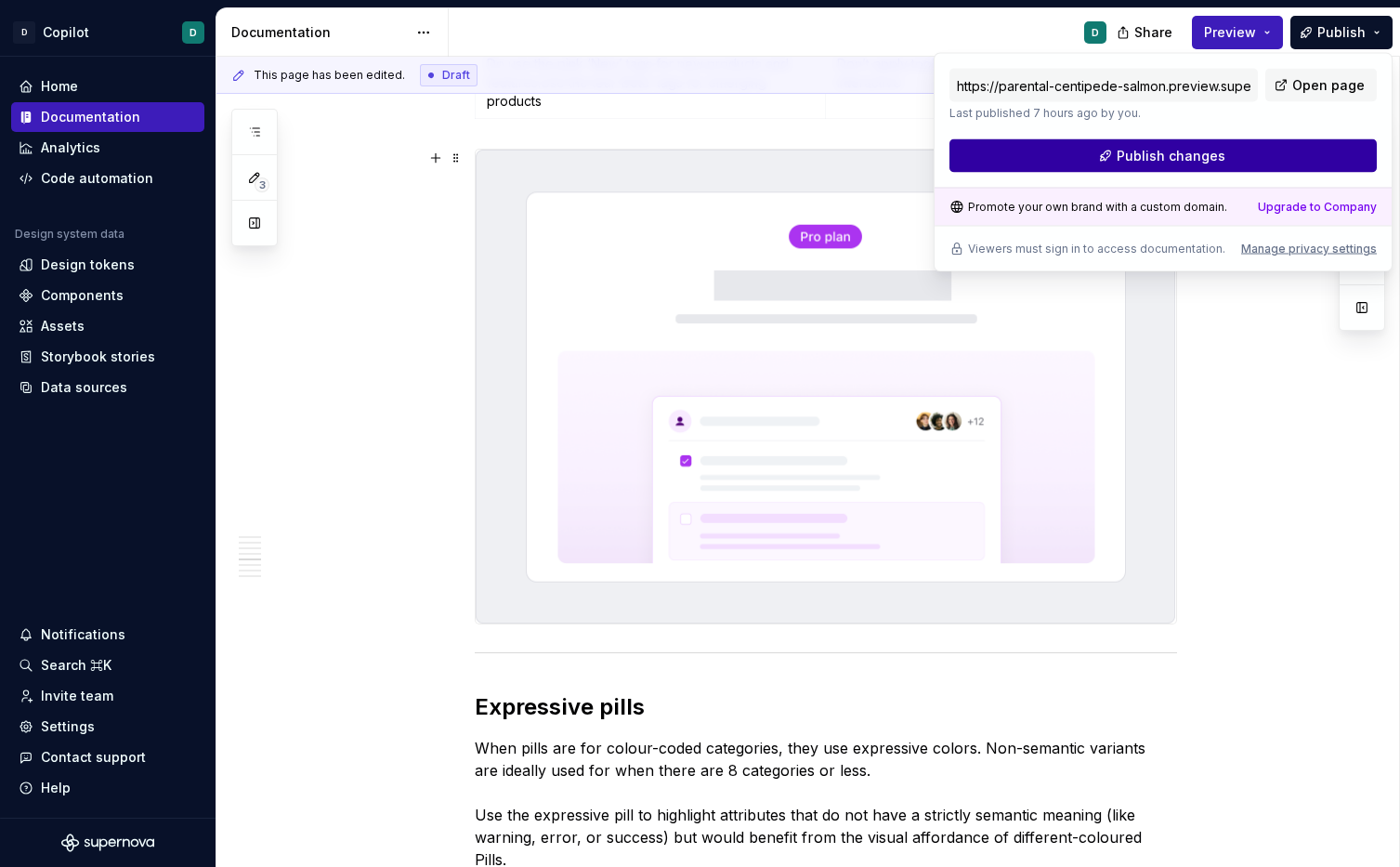 click on "Publish changes" at bounding box center [1163, 156] 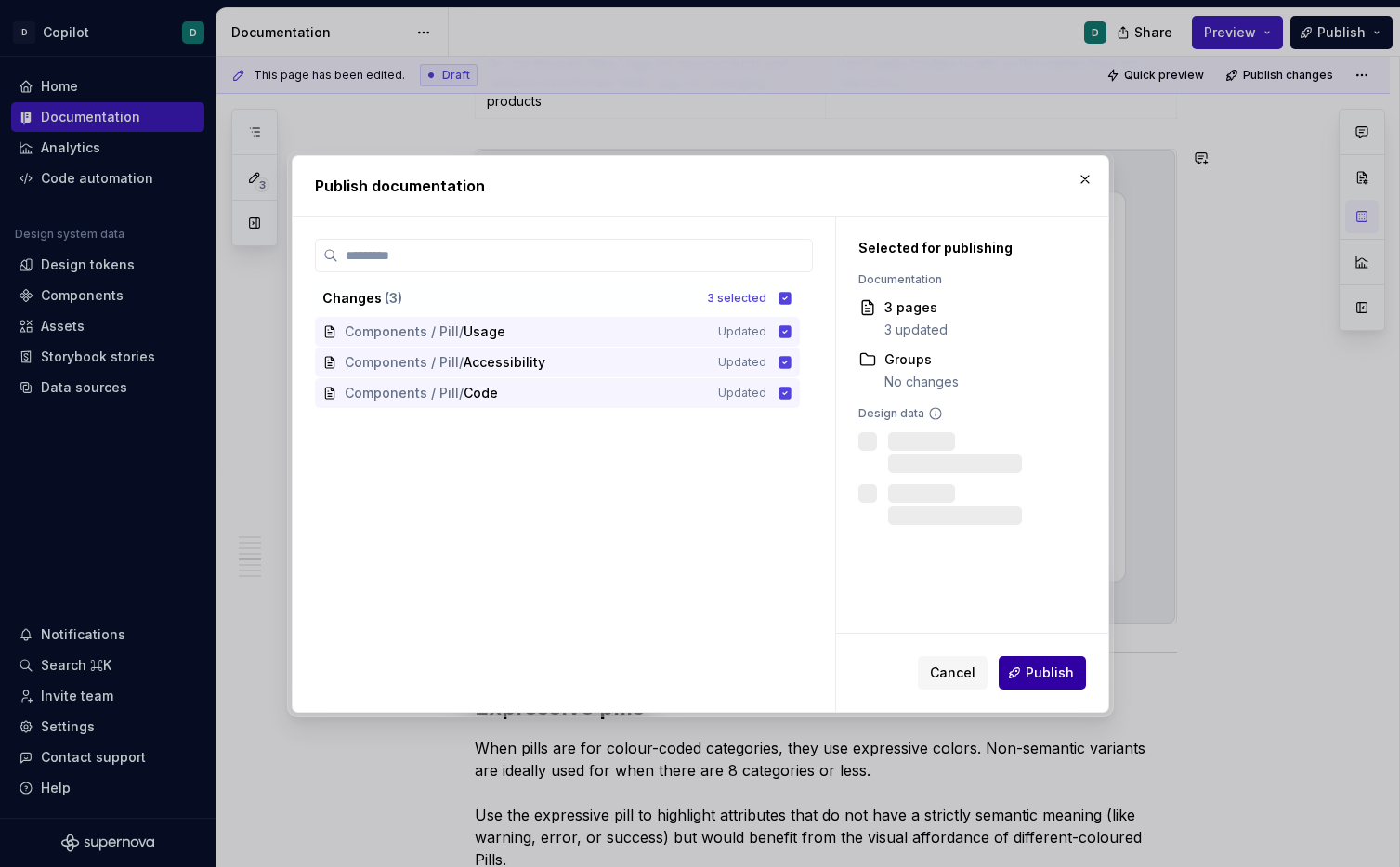 click on "Publish" at bounding box center [1042, 673] 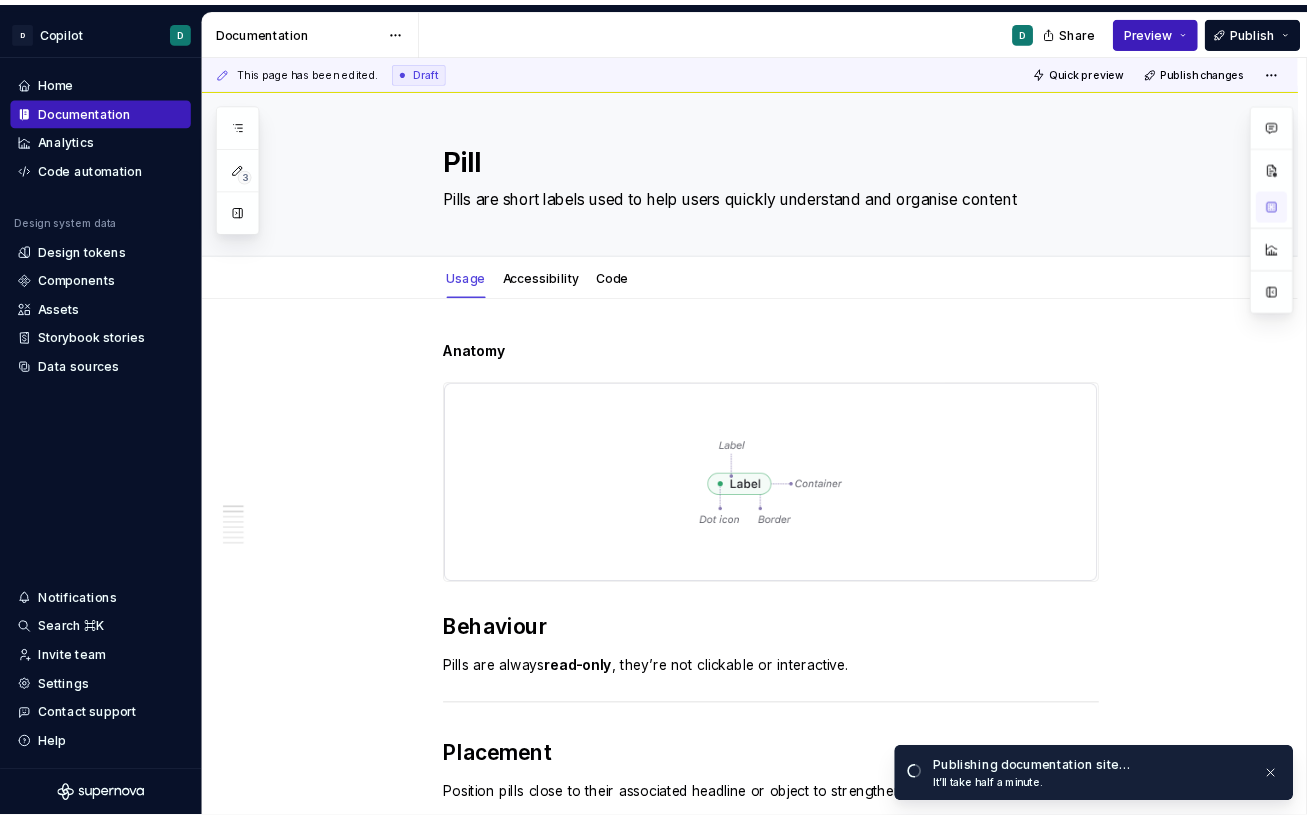 scroll, scrollTop: 0, scrollLeft: 0, axis: both 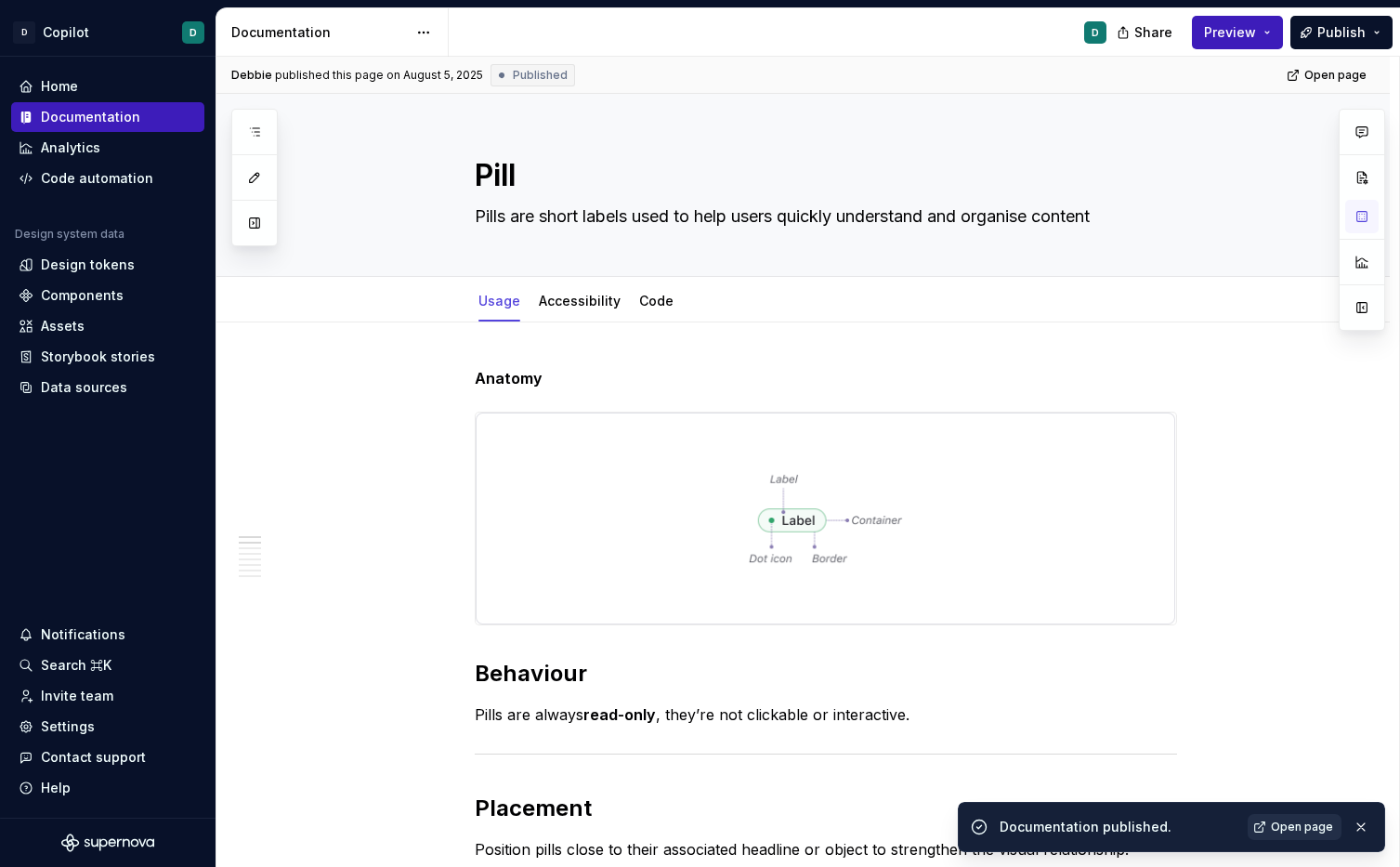 click on "Open page" at bounding box center (1302, 827) 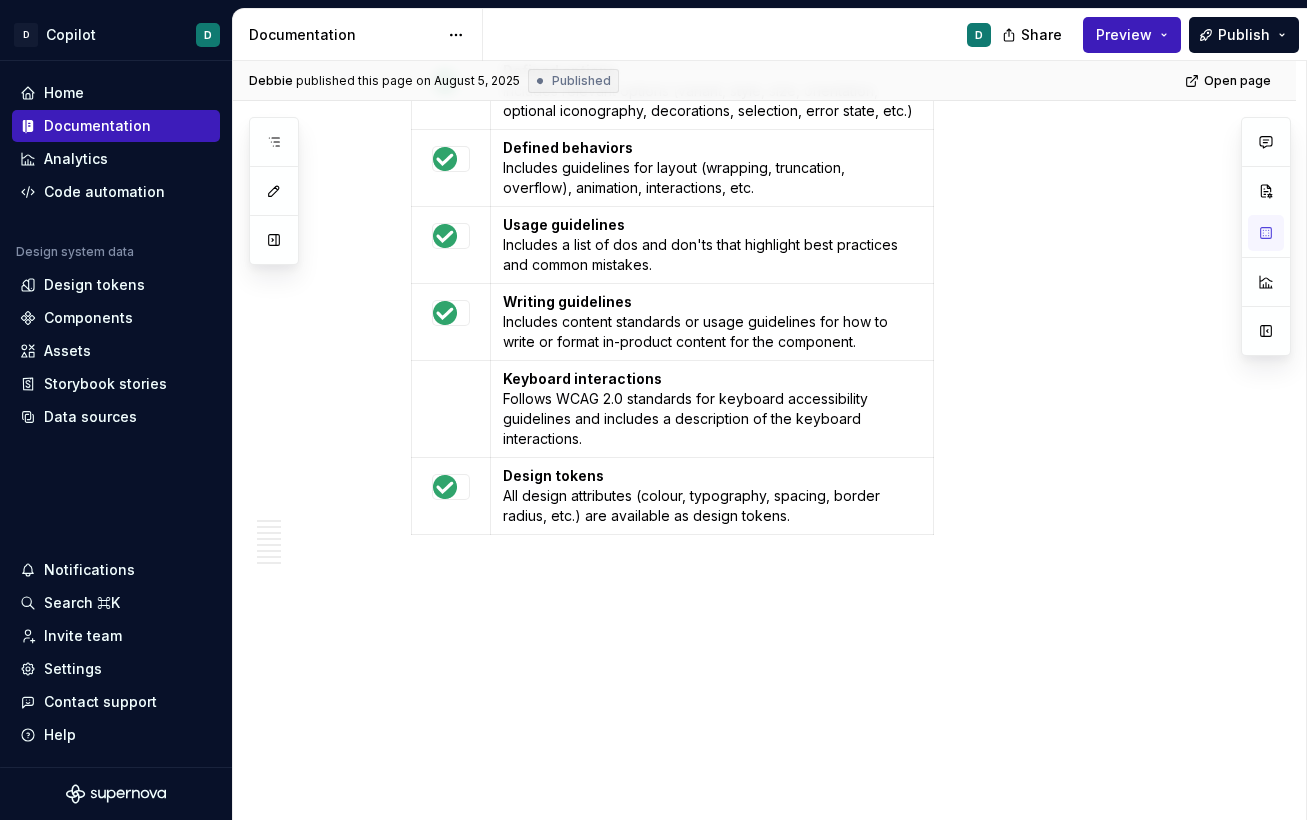 scroll, scrollTop: 4096, scrollLeft: 0, axis: vertical 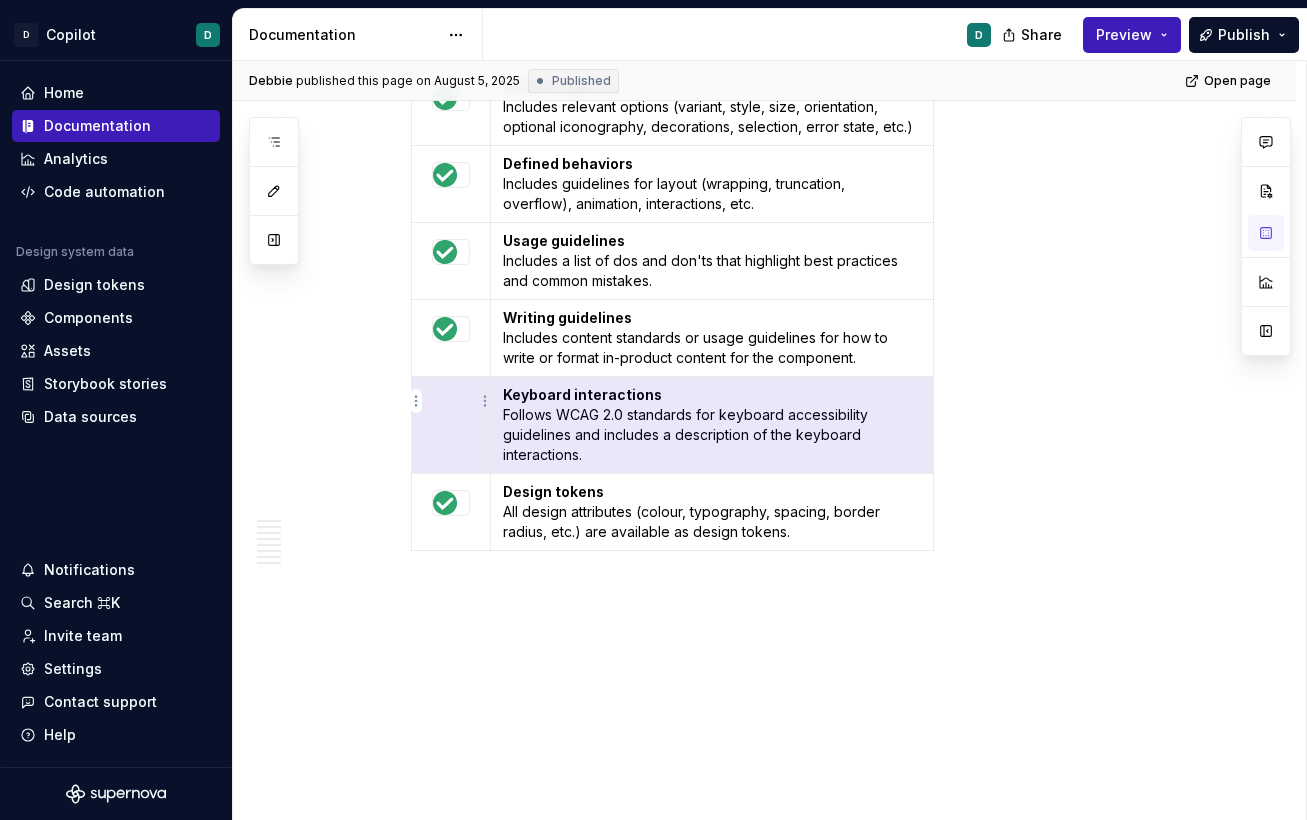 drag, startPoint x: 651, startPoint y: 418, endPoint x: 423, endPoint y: 400, distance: 228.70943 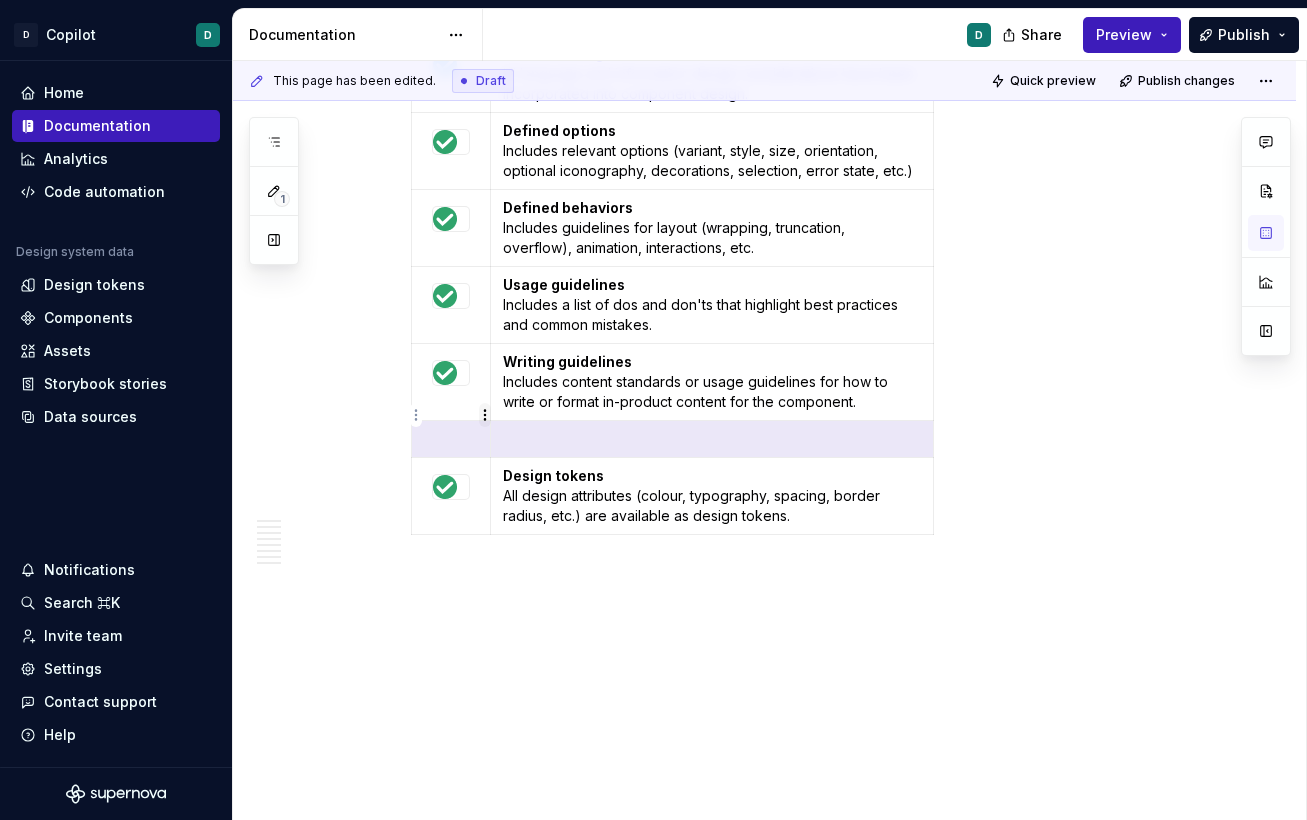 click on "D Copilot D Home Documentation Analytics Code automation Design system data Design tokens Components Assets Storybook stories Data sources Notifications Search ⌘K Invite team Settings Contact support Help Documentation D Share Preview Publish 1 Pages Add
Accessibility guide for tree Page tree.
Navigate the tree with the arrow keys. Common tree hotkeys apply. Further keybindings are available:
enter to execute primary action on focused item
f2 to start renaming the focused item
escape to abort renaming an item
control+d to start dragging selected items
Welcome to Copilot Copilot Design system Mission and roadmap Copilot updates Newsletter Foundations Foundations overview Design principles Colour palette Core colours Colour palette Dark mode Responsive page width Tokens About tokens Tokens Components Components overview Avatar Breadcrumbs Button [draft] Bulk manage (floaty boi) Error message banner Pill Usage D Accessibility Code Toasts 2" at bounding box center (653, 410) 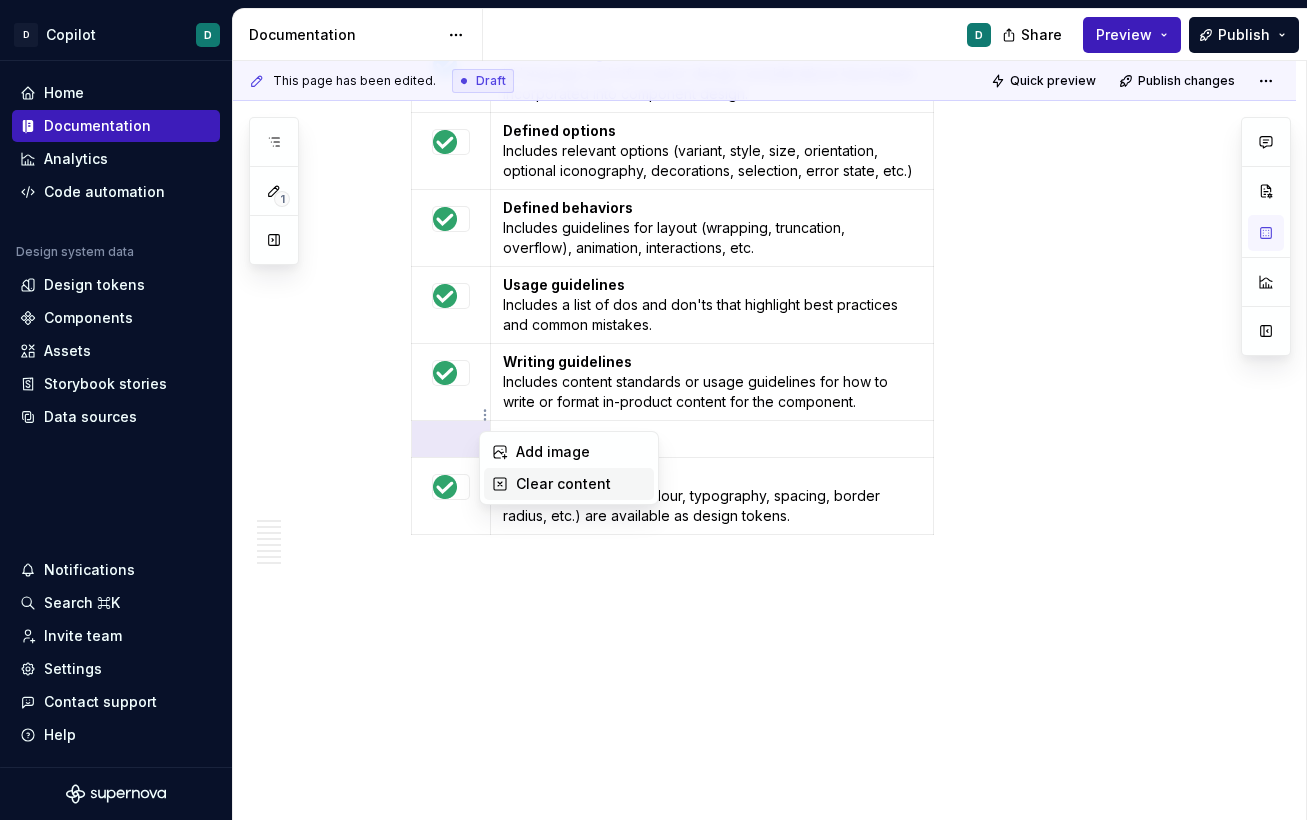 click on "Clear content" at bounding box center (581, 484) 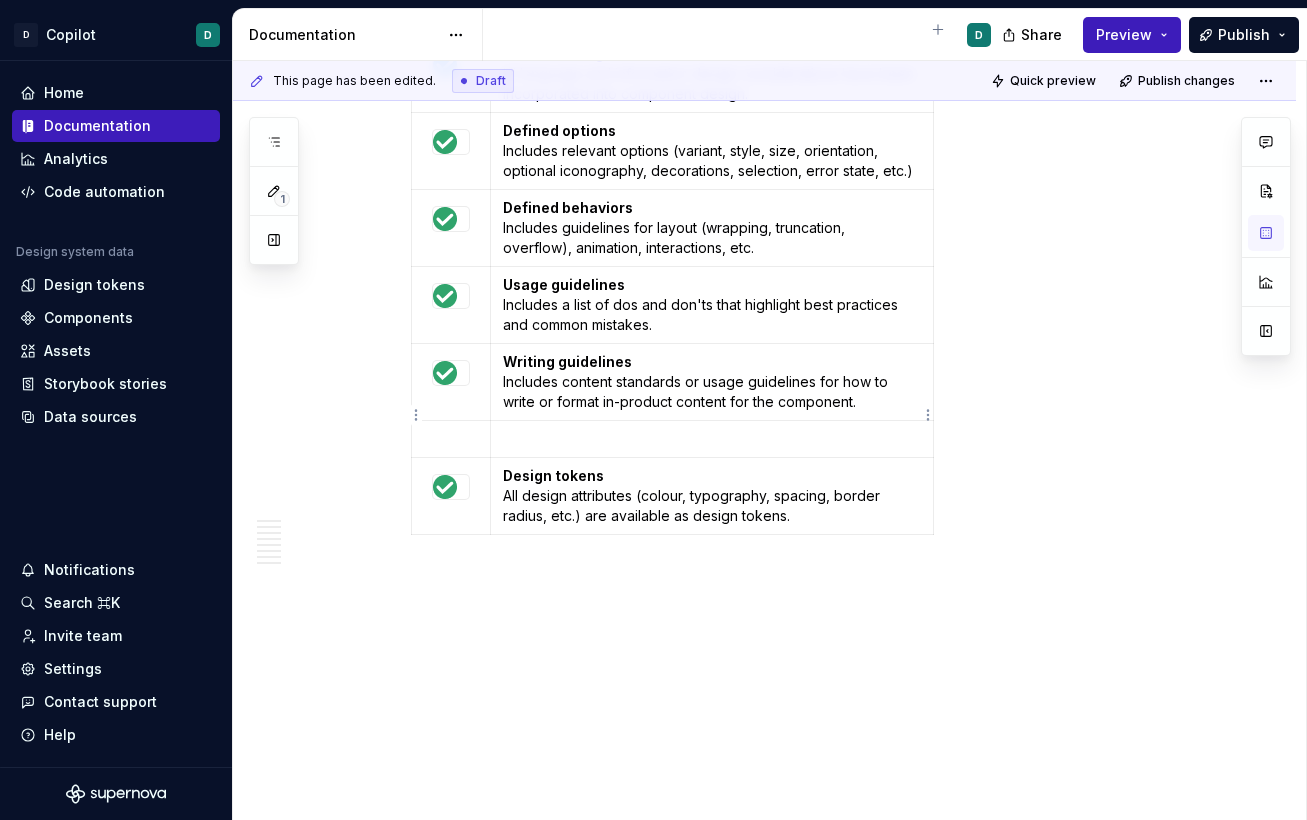 click at bounding box center [712, 439] 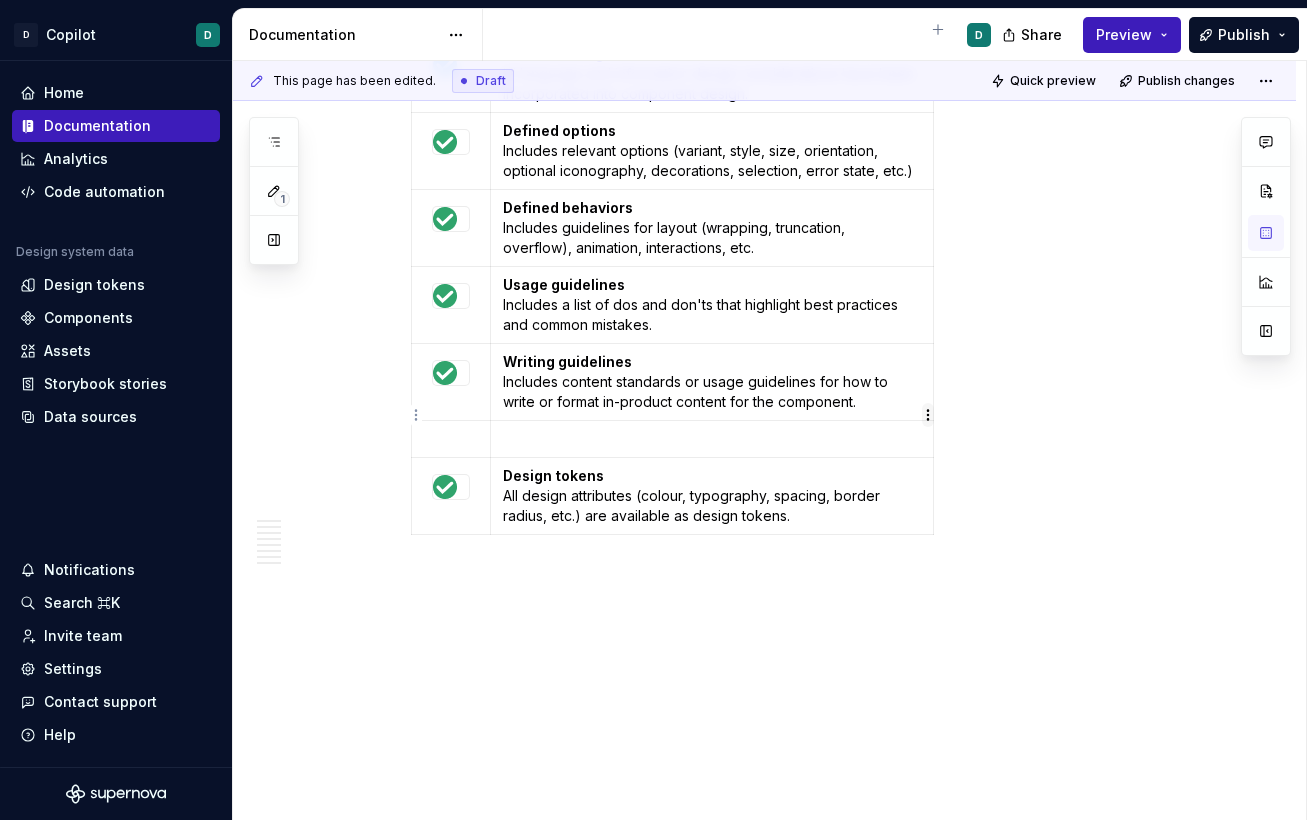 click on "D Copilot D Home Documentation Analytics Code automation Design system data Design tokens Components Assets Storybook stories Data sources Notifications Search ⌘K Invite team Settings Contact support Help Documentation D Share Preview Publish 1 Pages Add
Accessibility guide for tree Page tree.
Navigate the tree with the arrow keys. Common tree hotkeys apply. Further keybindings are available:
enter to execute primary action on focused item
f2 to start renaming the focused item
escape to abort renaming an item
control+d to start dragging selected items
Welcome to Copilot Copilot Design system Mission and roadmap Copilot updates Newsletter Foundations Foundations overview Design principles Colour palette Core colours Colour palette Dark mode Responsive page width Tokens About tokens Tokens Components Components overview Avatar Breadcrumbs Button [draft] Bulk manage (floaty boi) Error message banner Pill Usage D Accessibility Code Toasts 2" at bounding box center [653, 410] 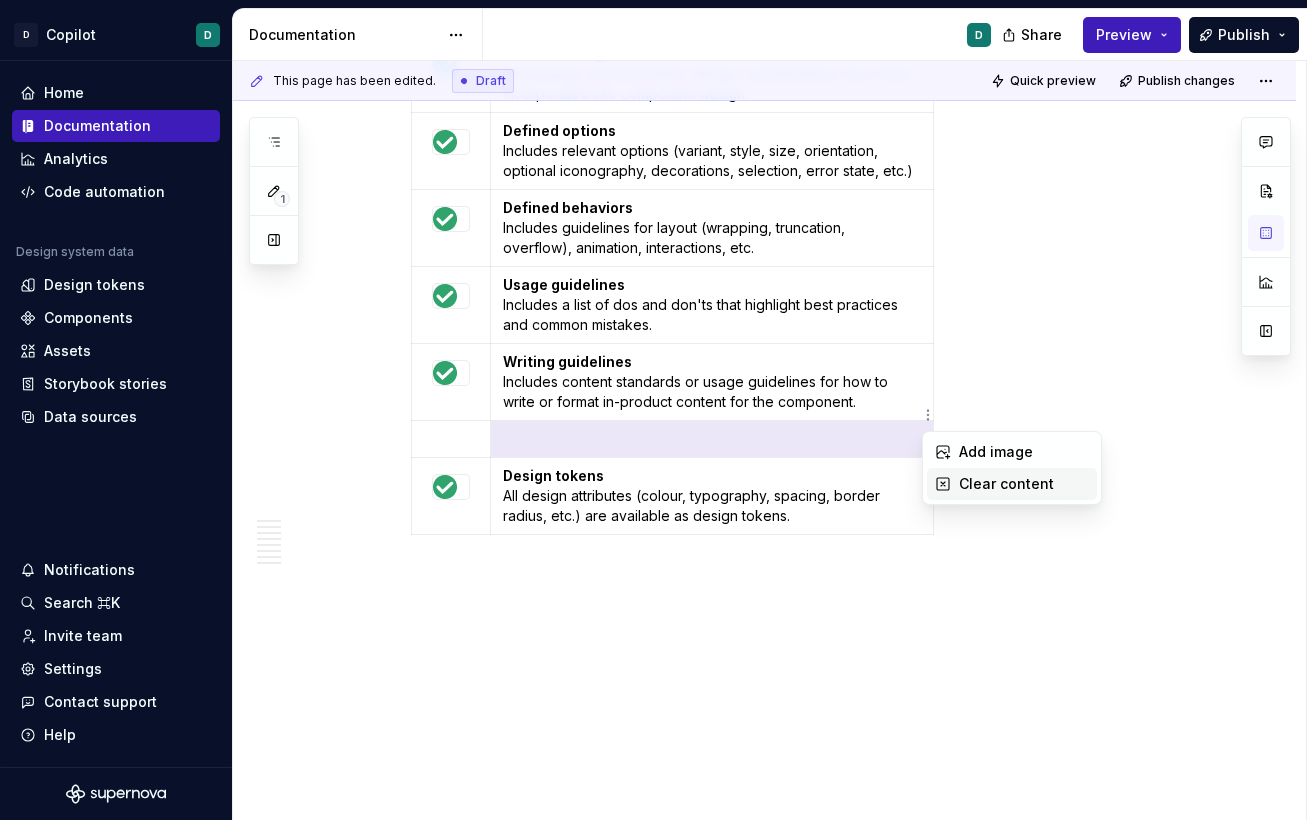 click on "Clear content" at bounding box center (1024, 484) 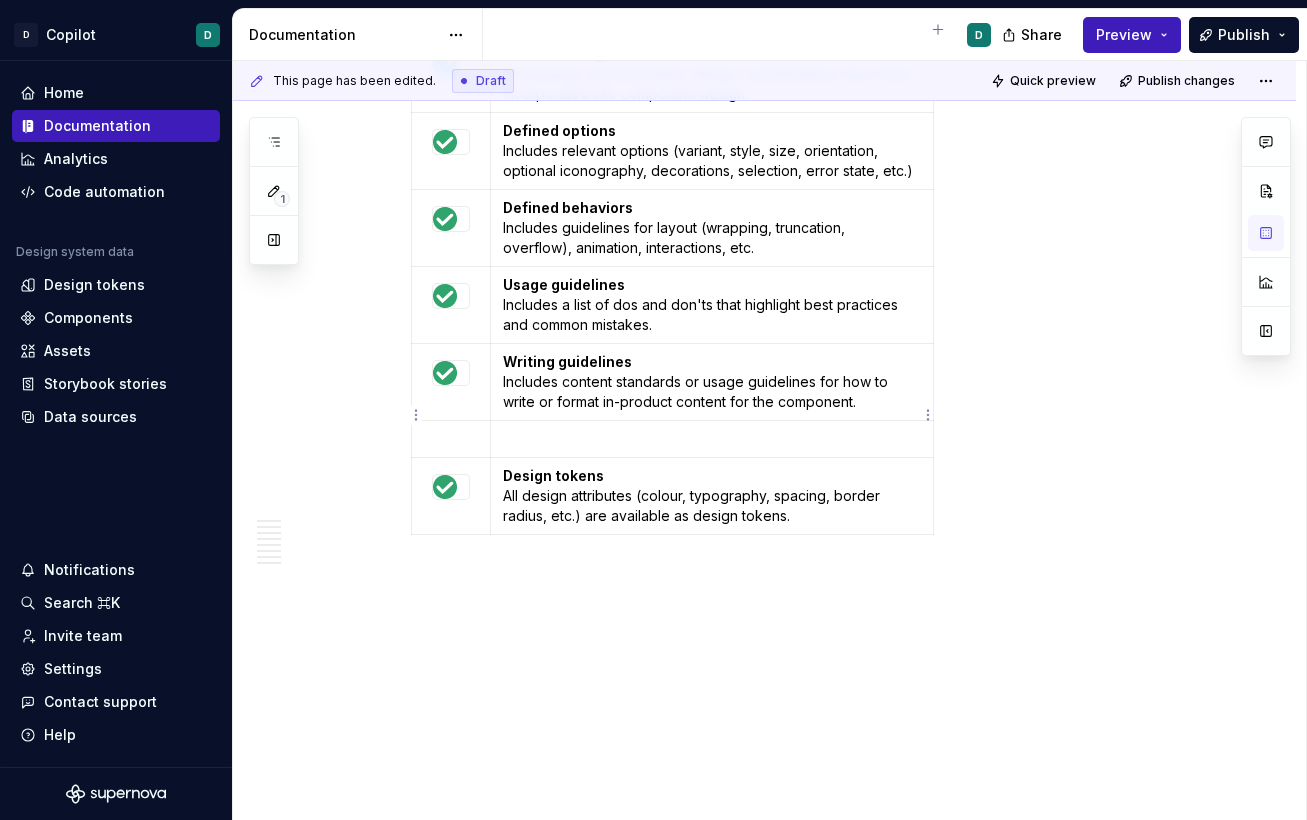 click at bounding box center [712, 439] 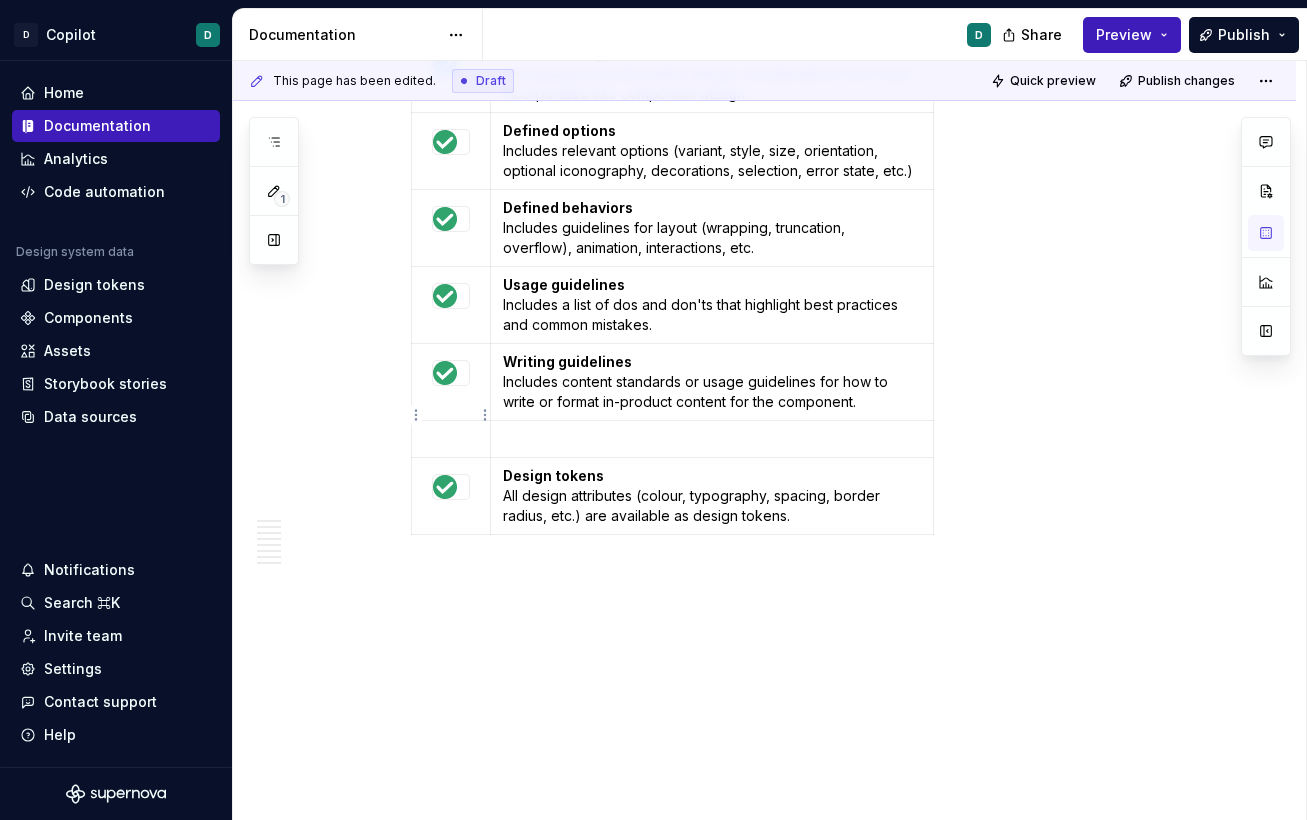 click at bounding box center [451, 439] 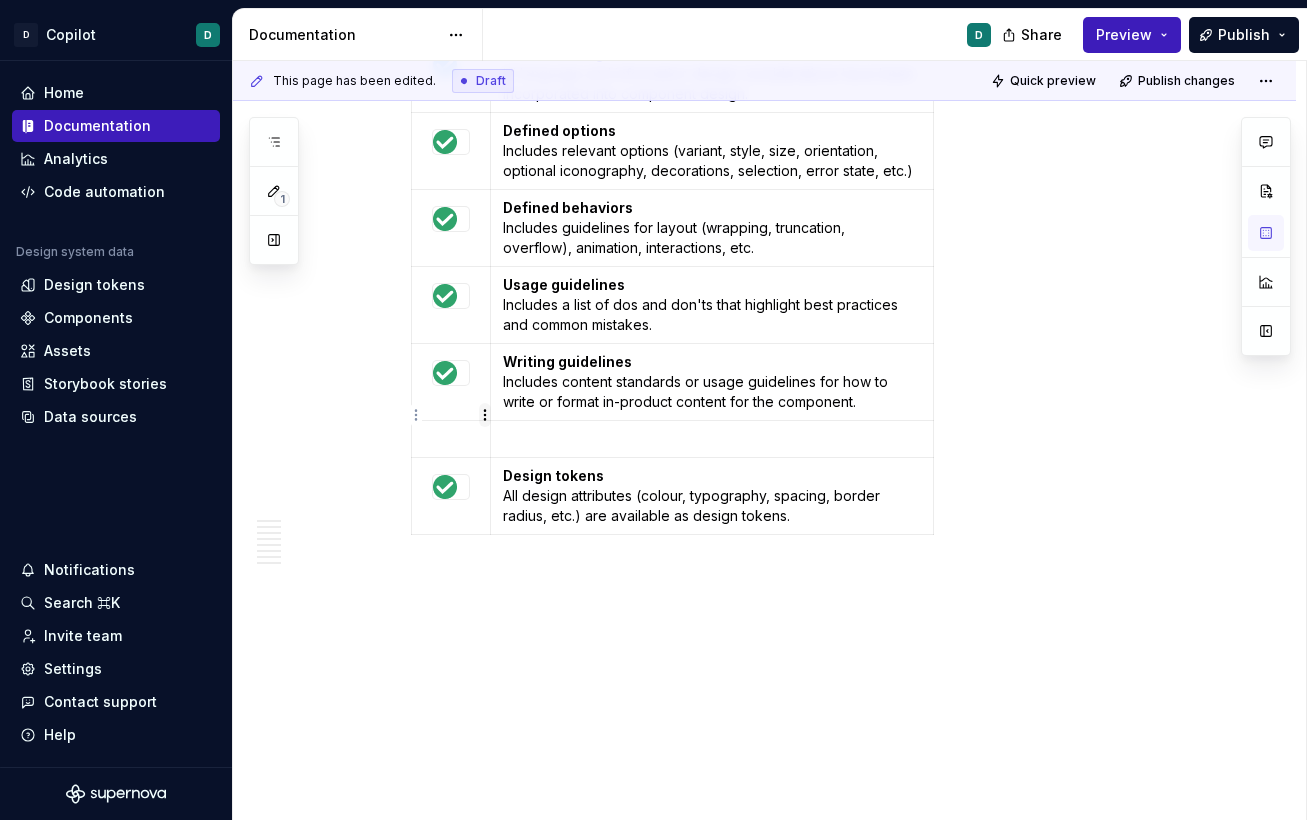 click on "D Copilot D Home Documentation Analytics Code automation Design system data Design tokens Components Assets Storybook stories Data sources Notifications Search ⌘K Invite team Settings Contact support Help Documentation D Share Preview Publish 1 Pages Add
Accessibility guide for tree Page tree.
Navigate the tree with the arrow keys. Common tree hotkeys apply. Further keybindings are available:
enter to execute primary action on focused item
f2 to start renaming the focused item
escape to abort renaming an item
control+d to start dragging selected items
Welcome to Copilot Copilot Design system Mission and roadmap Copilot updates Newsletter Foundations Foundations overview Design principles Colour palette Core colours Colour palette Dark mode Responsive page width Tokens About tokens Tokens Components Components overview Avatar Breadcrumbs Button [draft] Bulk manage (floaty boi) Error message banner Pill Usage D Accessibility Code Toasts 2" at bounding box center (653, 410) 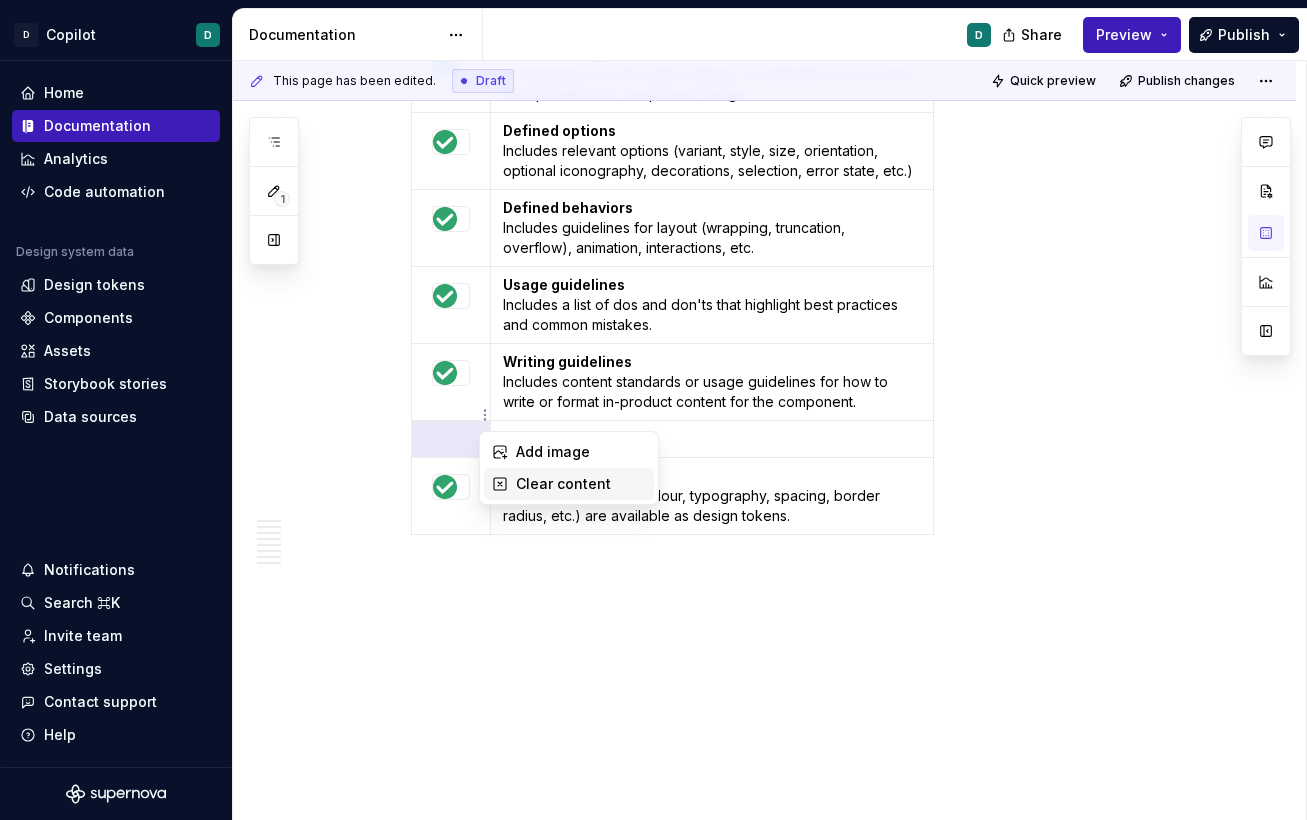 click on "Clear content" at bounding box center [581, 484] 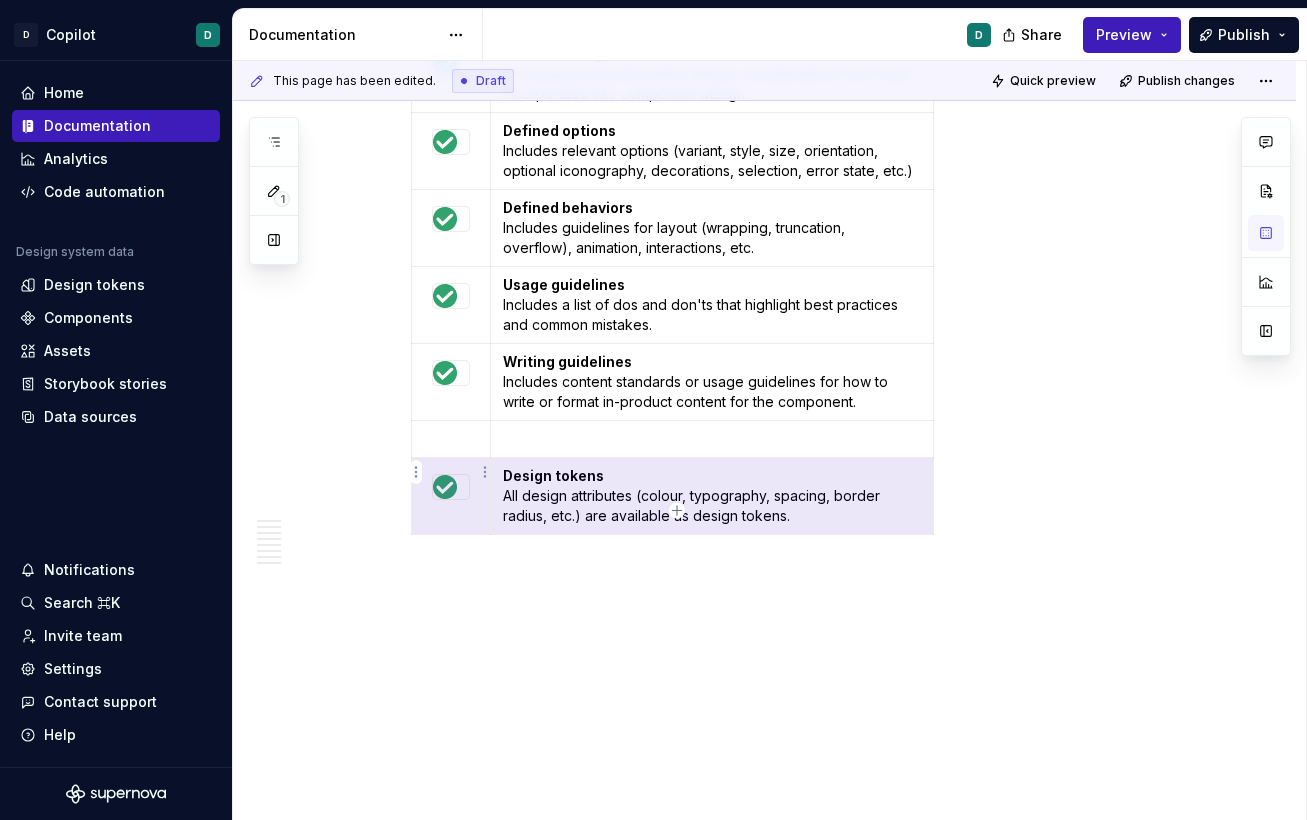 drag, startPoint x: 803, startPoint y: 499, endPoint x: 451, endPoint y: 458, distance: 354.37973 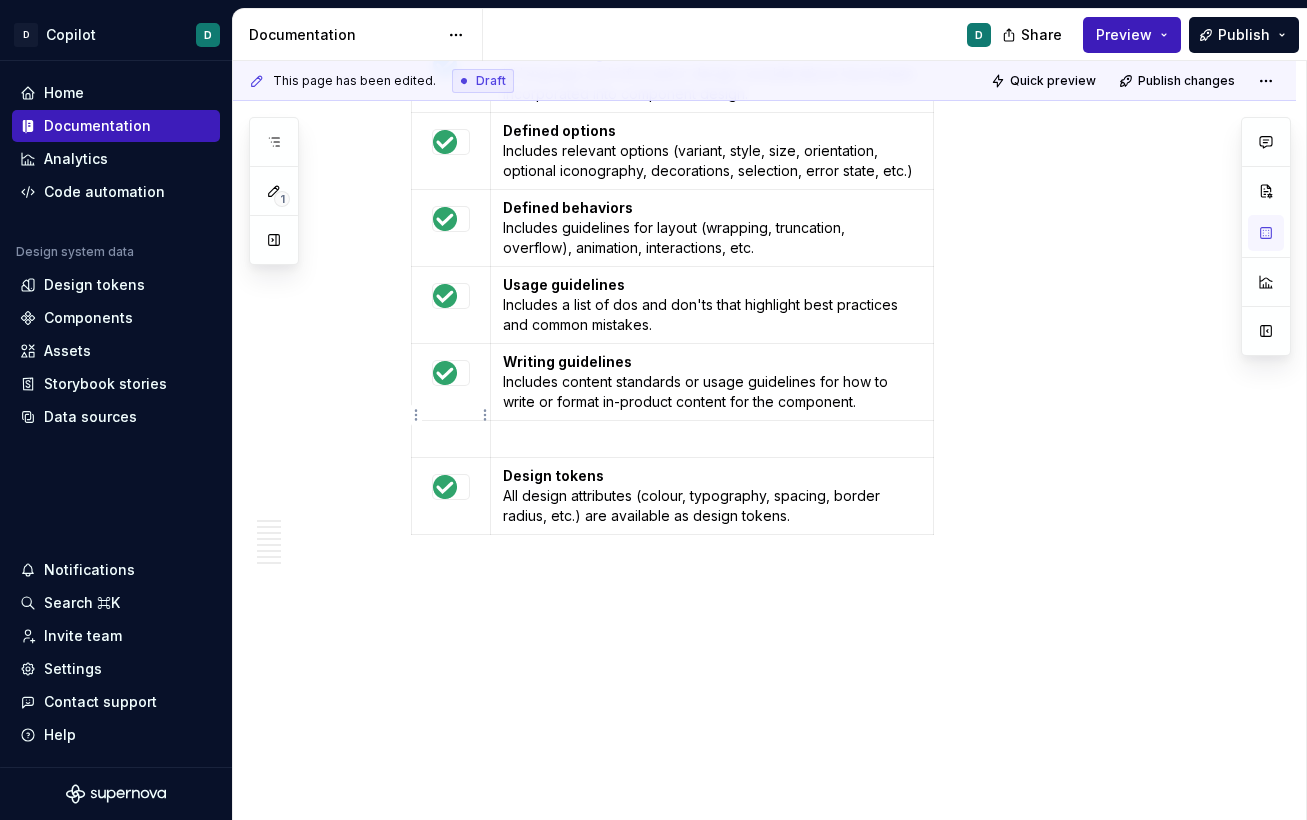click at bounding box center [451, 439] 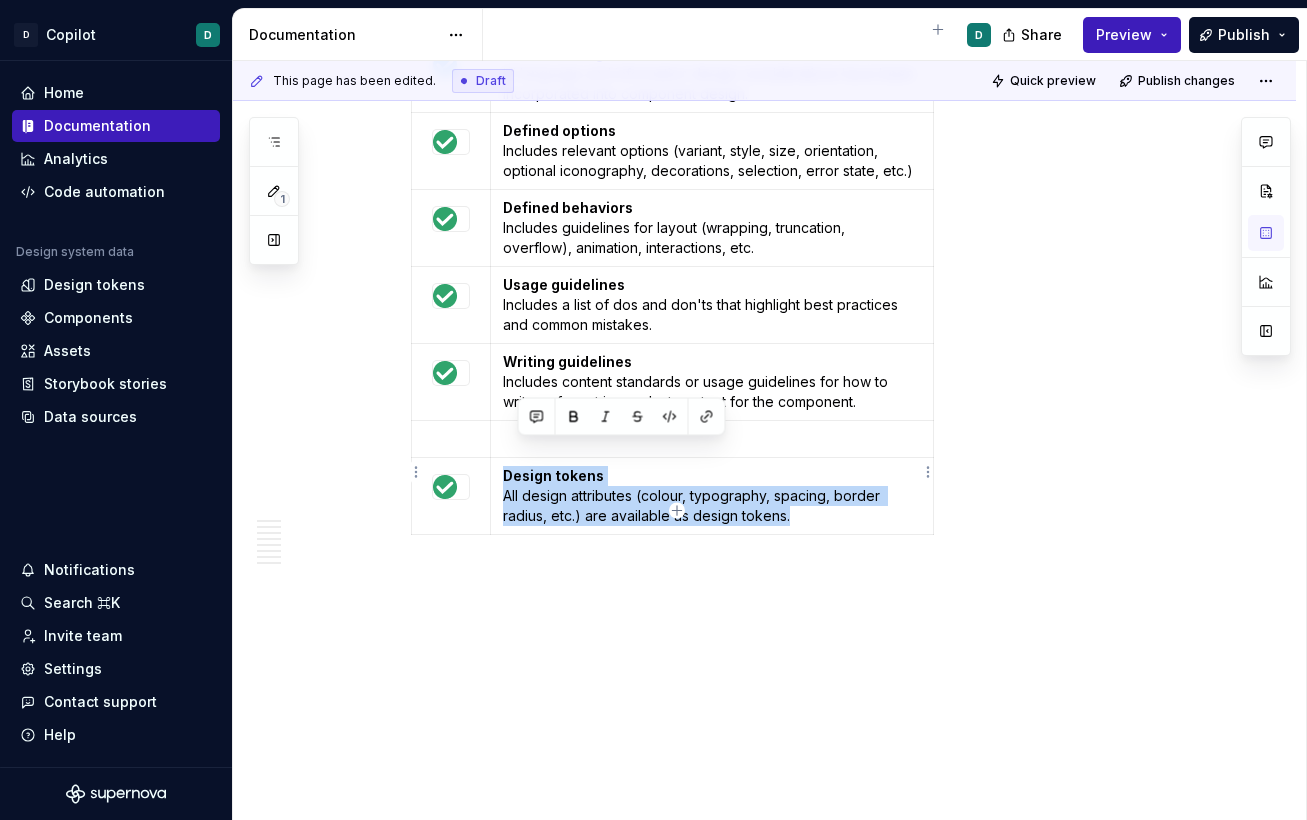 drag, startPoint x: 790, startPoint y: 490, endPoint x: 507, endPoint y: 450, distance: 285.81287 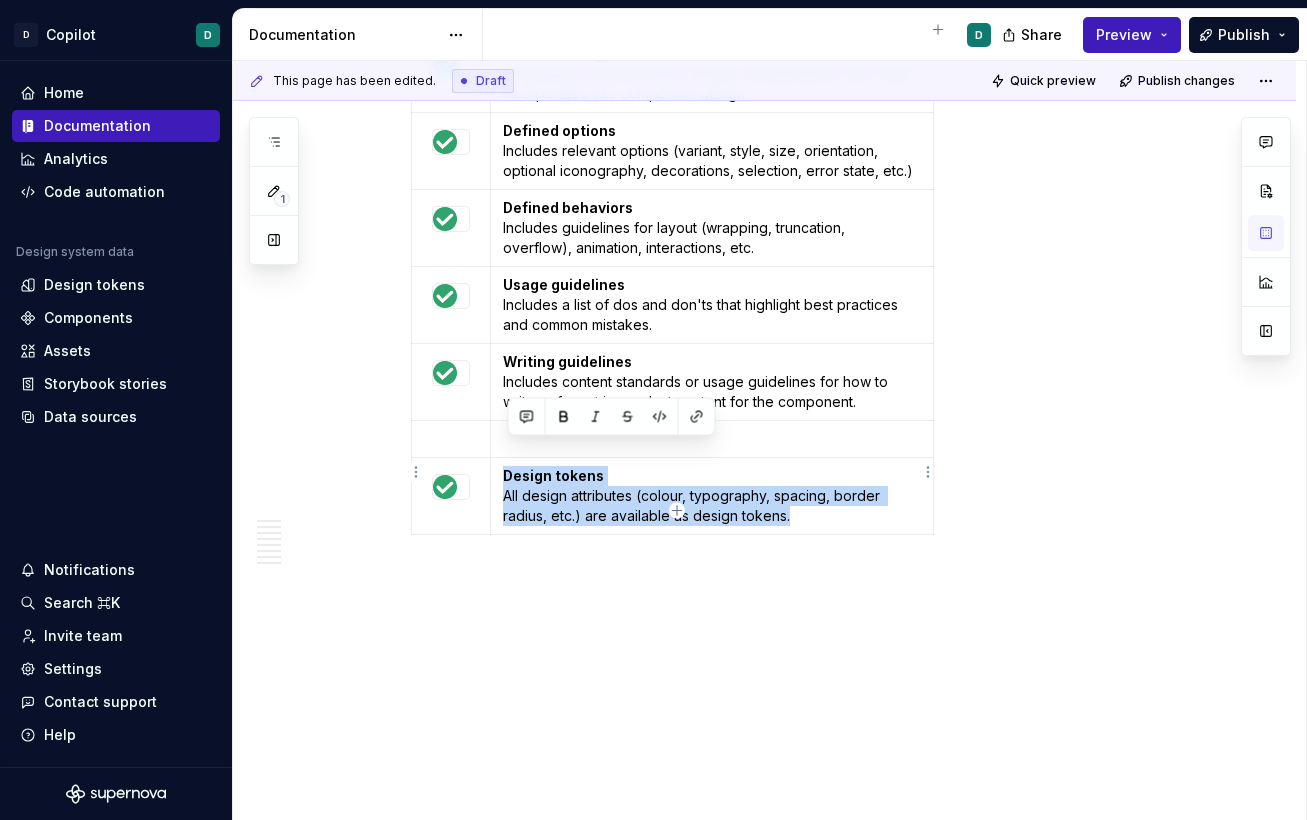 copy on "Design tokens All design attributes (colour, typography, spacing, border radius, etc.) are available as design tokens." 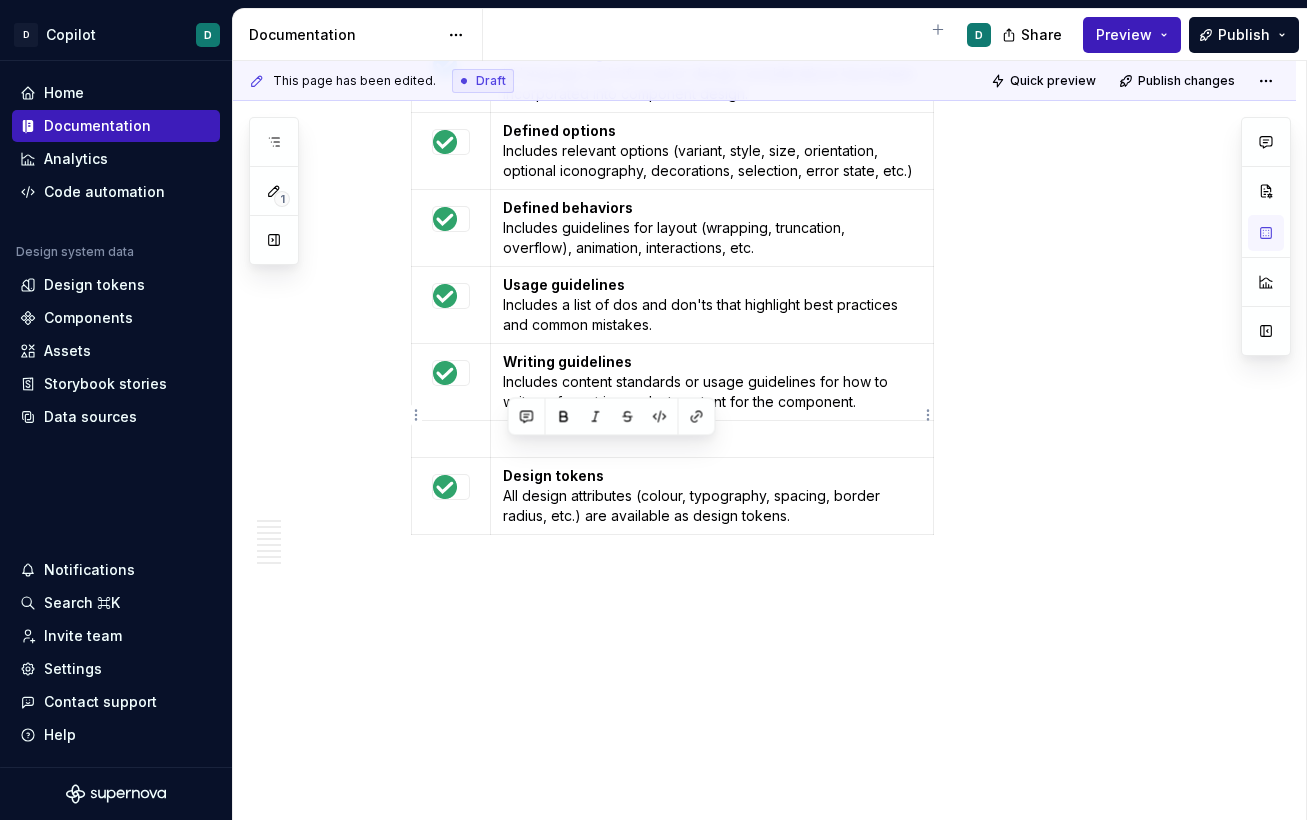 click at bounding box center (712, 439) 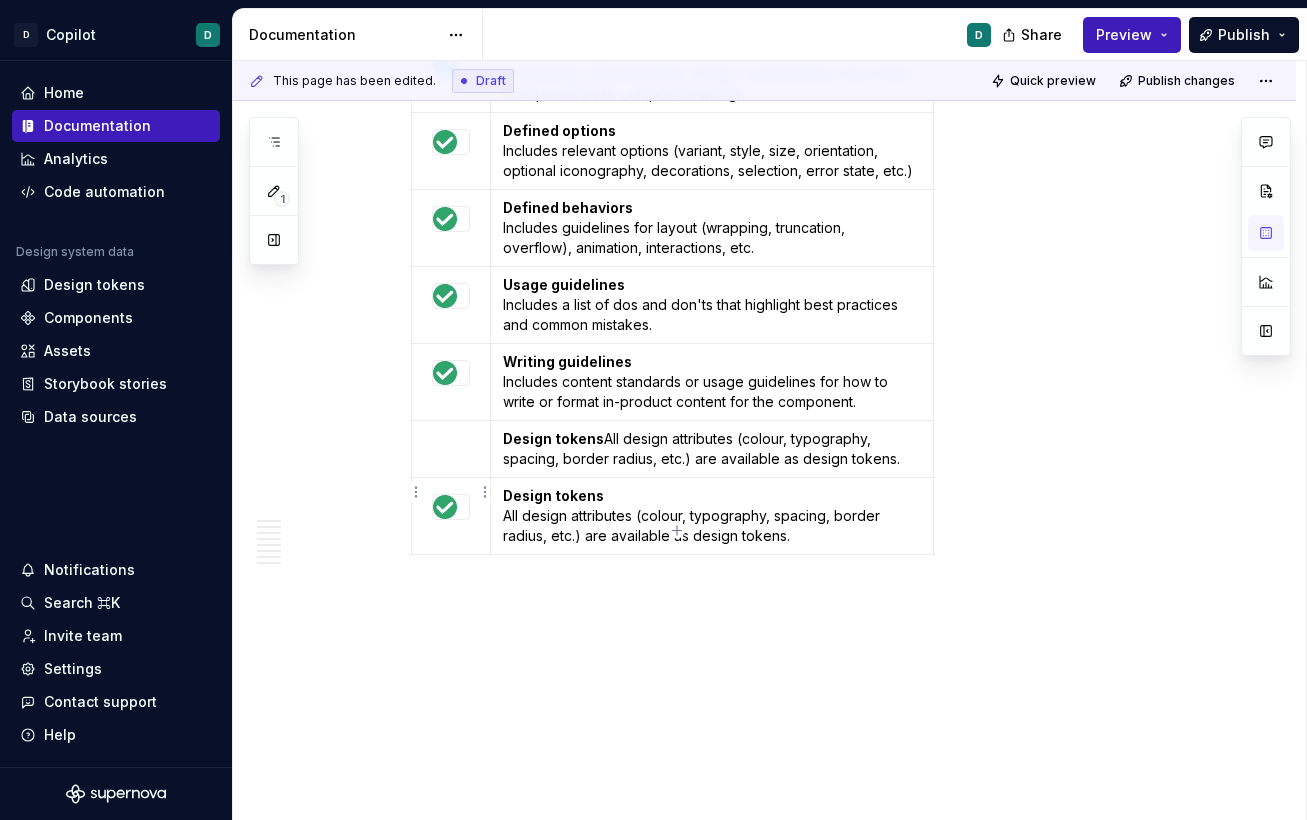 click at bounding box center [445, 507] 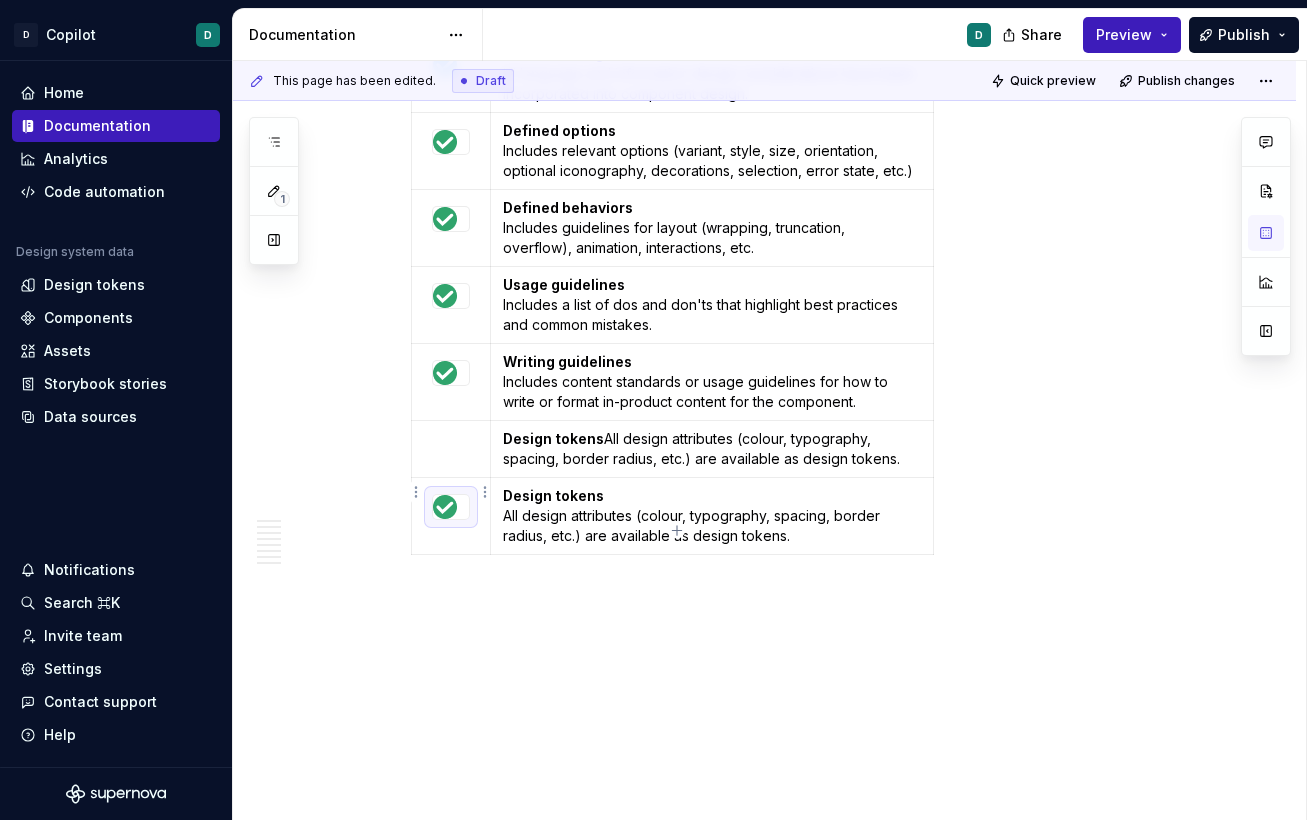 click at bounding box center (445, 507) 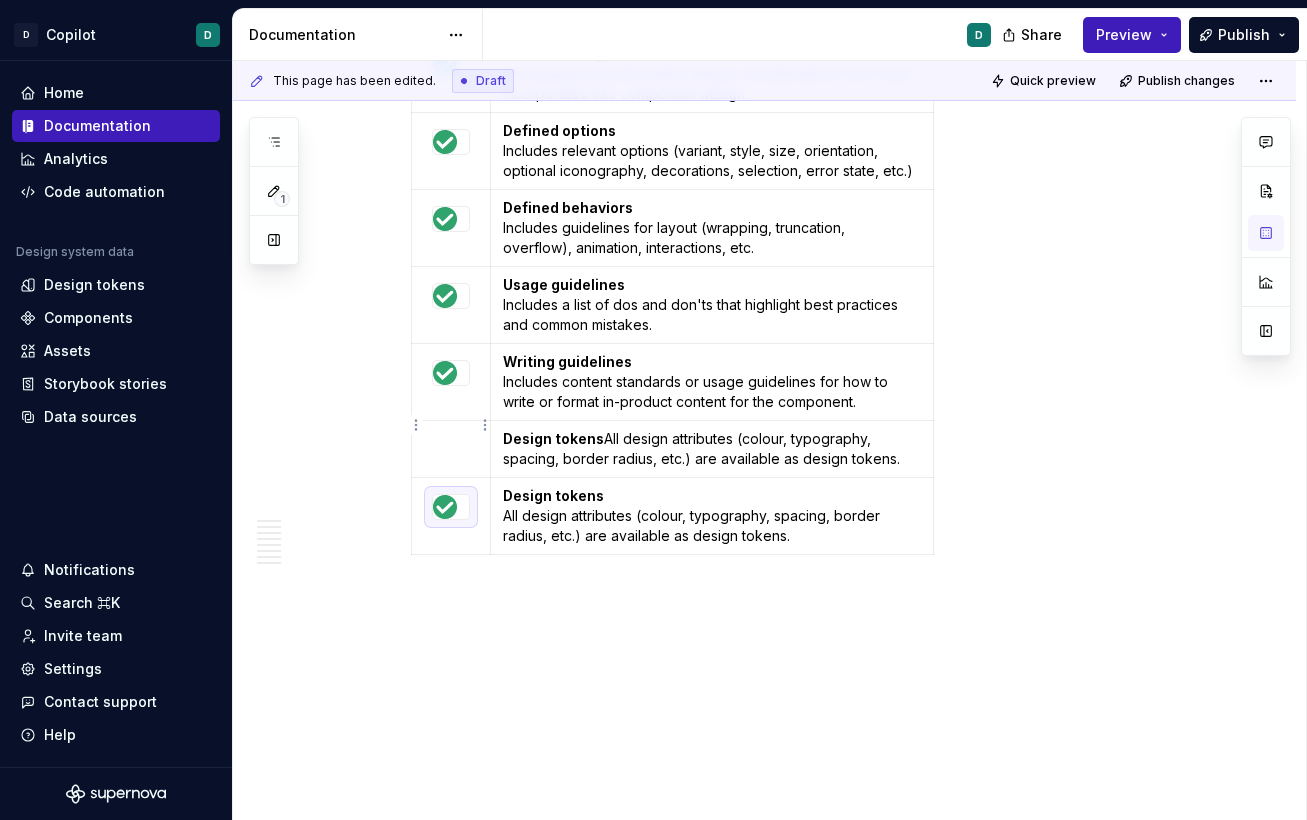 click at bounding box center [451, 439] 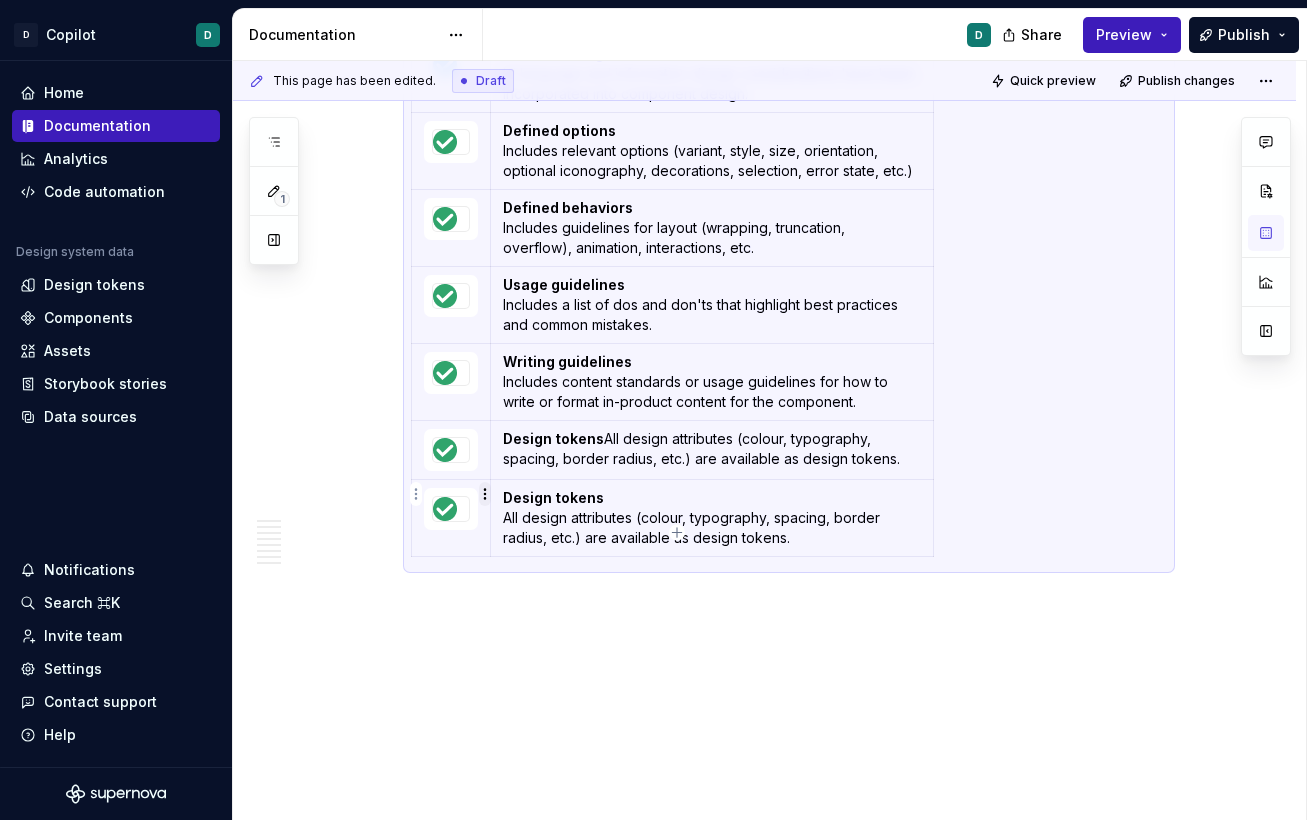 click on "D Copilot D Home Documentation Analytics Code automation Design system data Design tokens Components Assets Storybook stories Data sources Notifications Search ⌘K Invite team Settings Contact support Help Documentation D Share Preview Publish 1 Pages Add
Accessibility guide for tree Page tree.
Navigate the tree with the arrow keys. Common tree hotkeys apply. Further keybindings are available:
enter to execute primary action on focused item
f2 to start renaming the focused item
escape to abort renaming an item
control+d to start dragging selected items
Welcome to Copilot Copilot Design system Mission and roadmap Copilot updates Newsletter Foundations Foundations overview Design principles Colour palette Core colours Colour palette Dark mode Responsive page width Tokens About tokens Tokens Components Components overview Avatar Breadcrumbs Button [draft] Bulk manage (floaty boi) Error message banner Pill Usage D Accessibility Code Toasts 2" at bounding box center [653, 410] 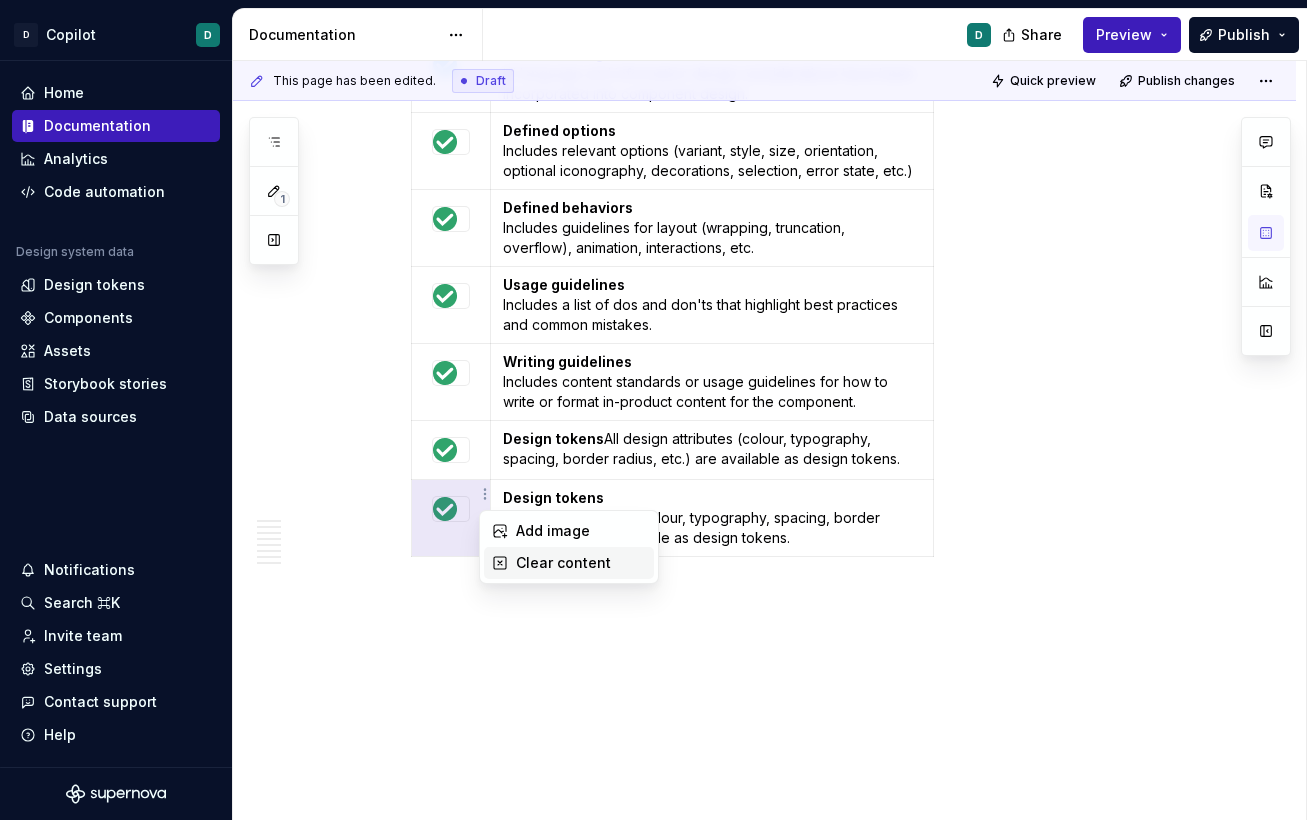 click on "Clear content" at bounding box center (581, 563) 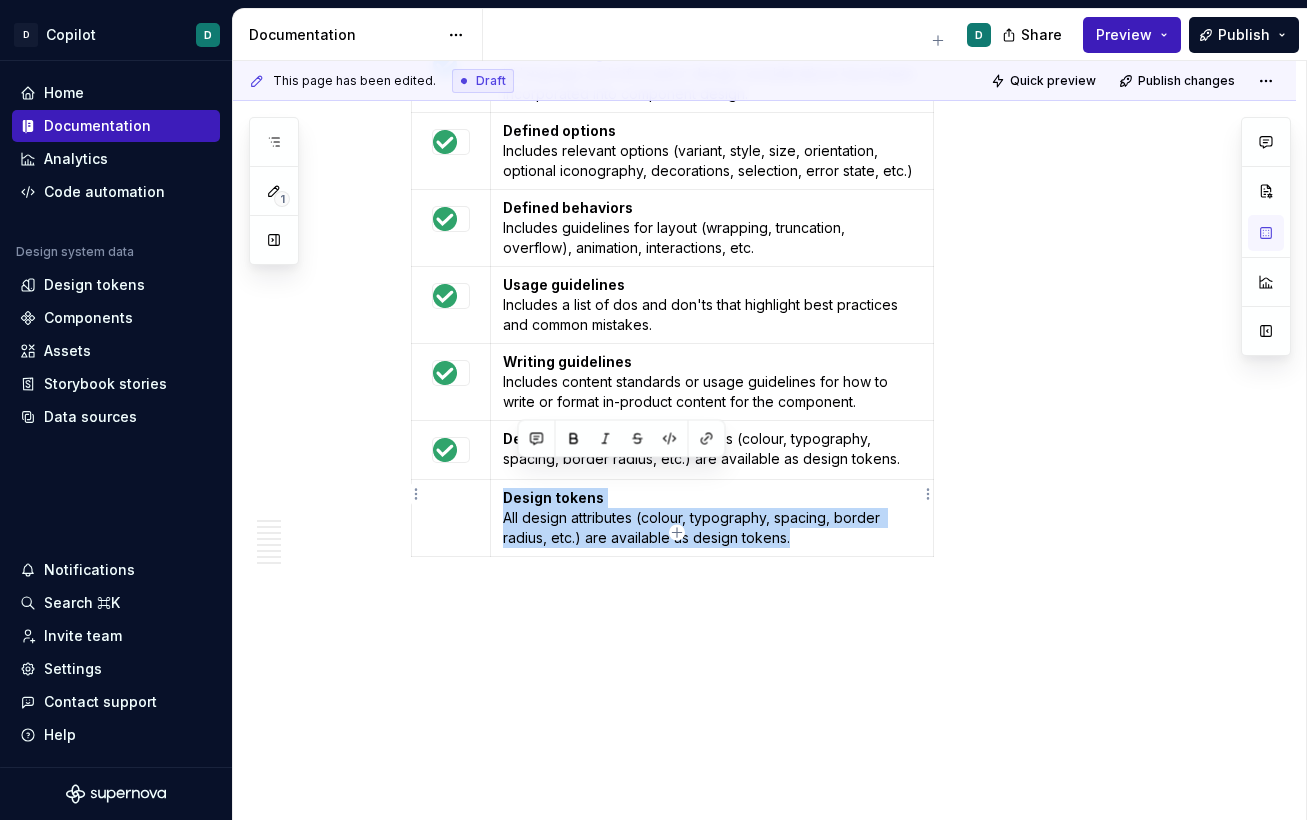 drag, startPoint x: 801, startPoint y: 514, endPoint x: 498, endPoint y: 469, distance: 306.32336 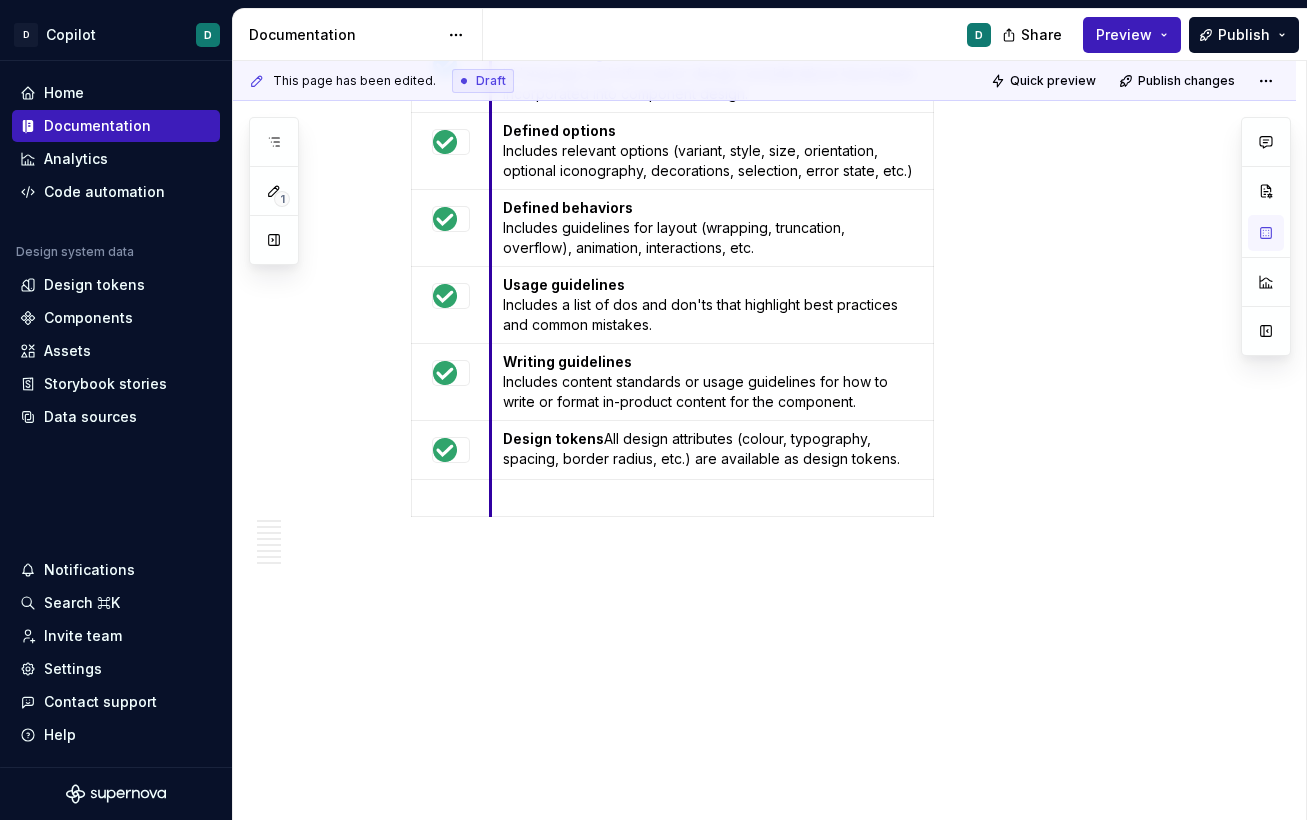 scroll, scrollTop: 4034, scrollLeft: 0, axis: vertical 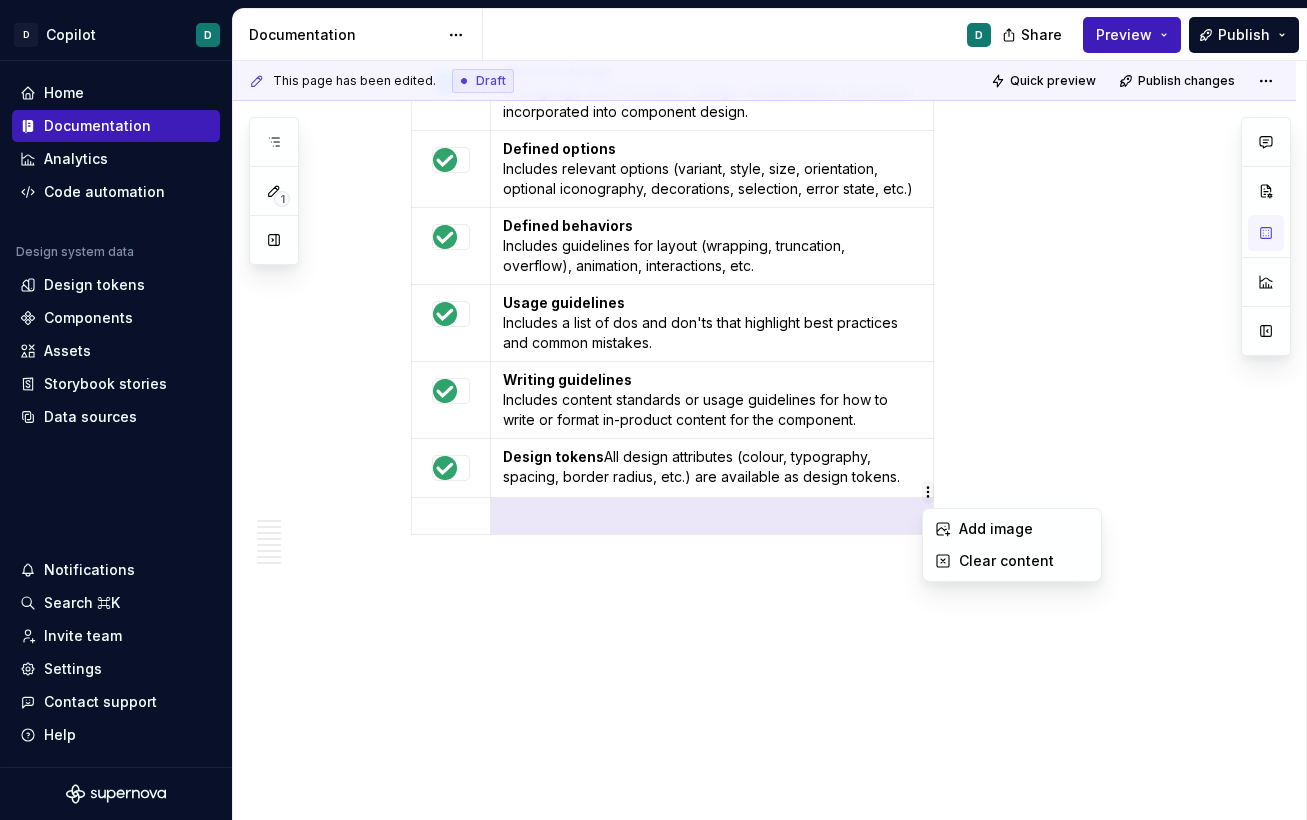 click on "D Copilot D Home Documentation Analytics Code automation Design system data Design tokens Components Assets Storybook stories Data sources Notifications Search ⌘K Invite team Settings Contact support Help Documentation D Share Preview Publish 1 Pages Add
Accessibility guide for tree Page tree.
Navigate the tree with the arrow keys. Common tree hotkeys apply. Further keybindings are available:
enter to execute primary action on focused item
f2 to start renaming the focused item
escape to abort renaming an item
control+d to start dragging selected items
Welcome to Copilot Copilot Design system Mission and roadmap Copilot updates Newsletter Foundations Foundations overview Design principles Colour palette Core colours Colour palette Dark mode Responsive page width Tokens About tokens Tokens Components Components overview Avatar Breadcrumbs Button [draft] Bulk manage (floaty boi) Error message banner Pill Usage D Accessibility Code Toasts 2" at bounding box center [653, 410] 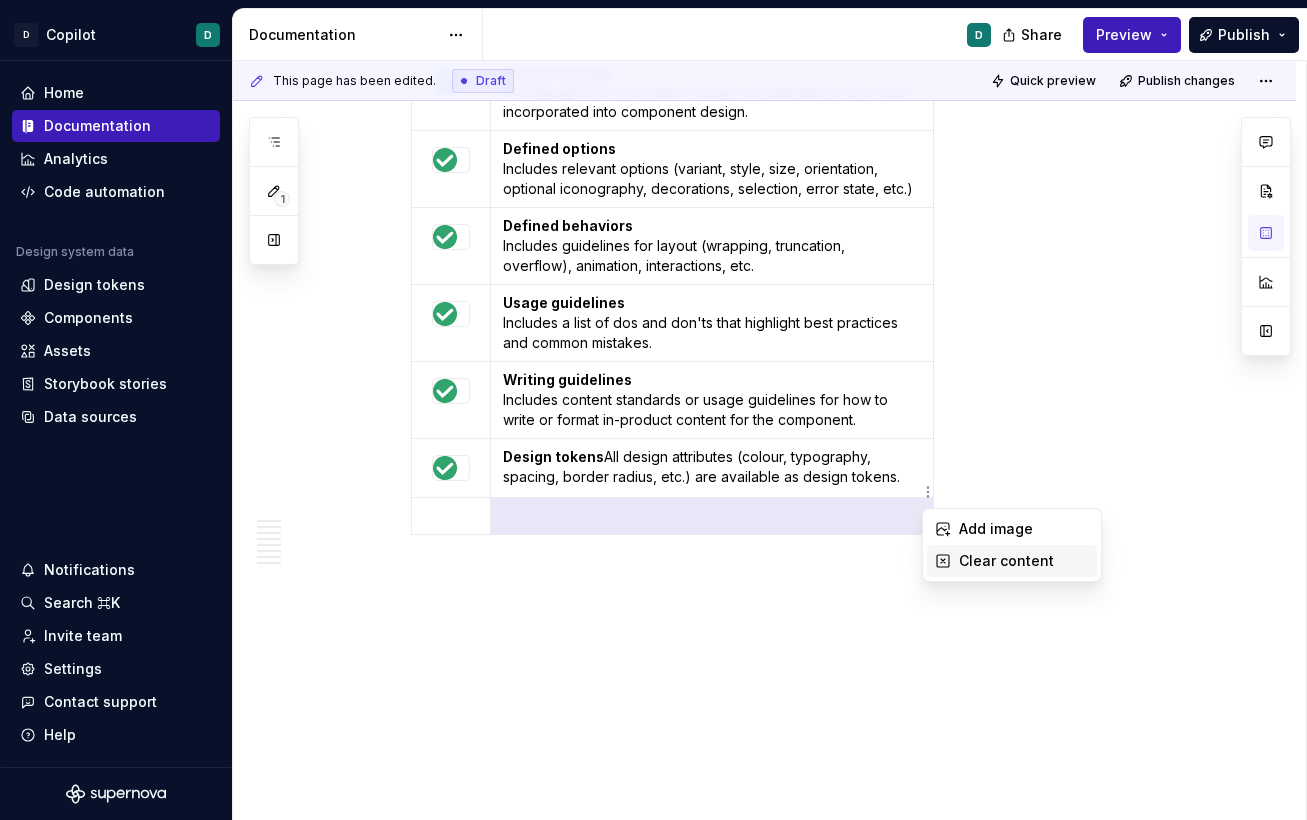click on "Clear content" at bounding box center [1024, 561] 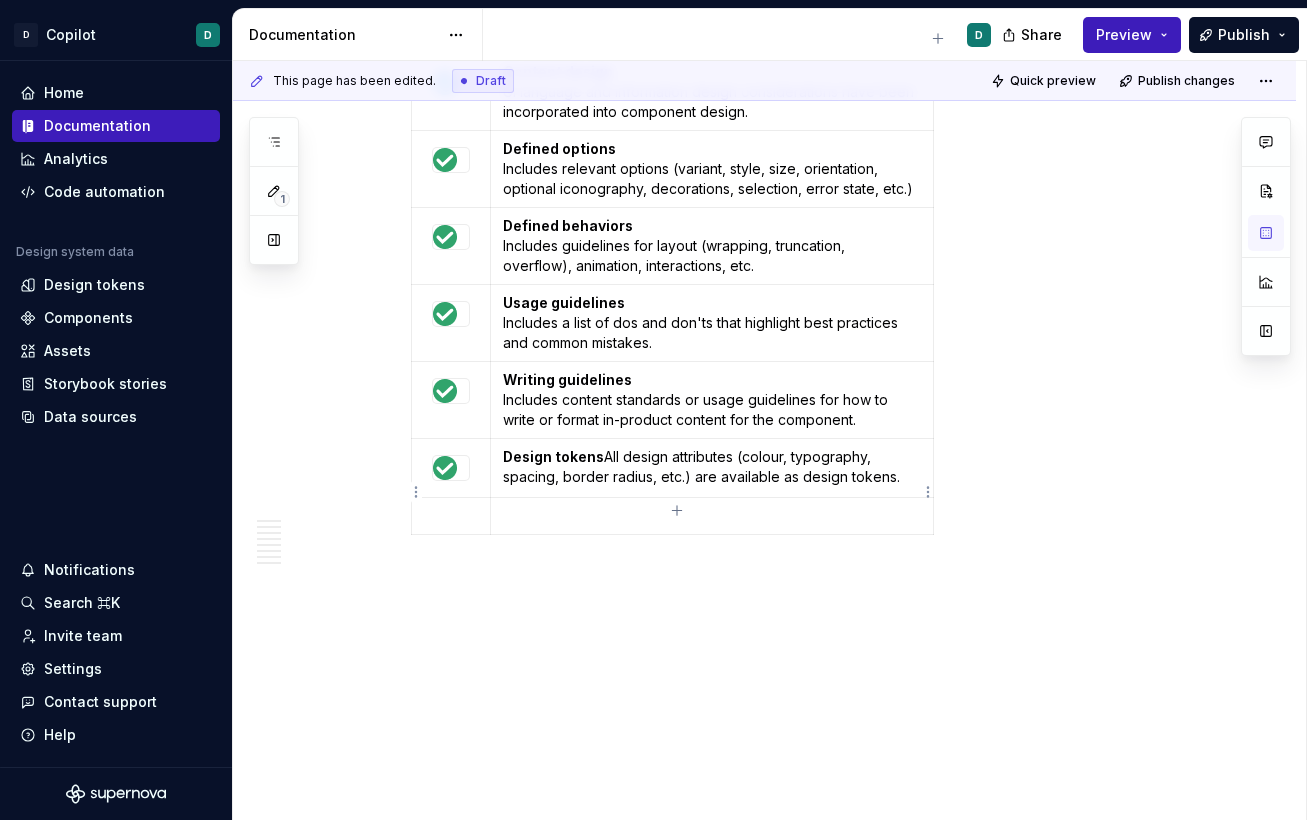 click at bounding box center (712, 516) 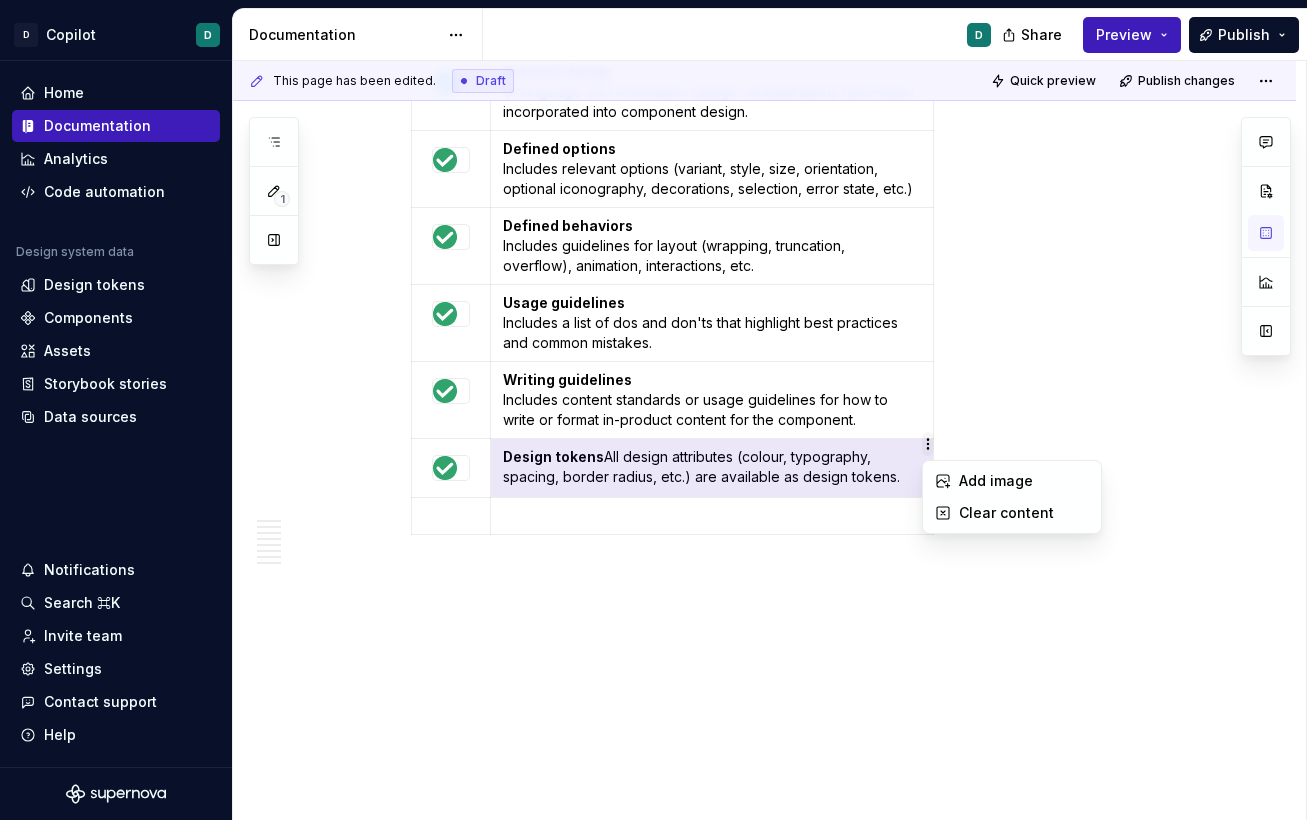 click on "D Copilot D Home Documentation Analytics Code automation Design system data Design tokens Components Assets Storybook stories Data sources Notifications Search ⌘K Invite team Settings Contact support Help Documentation D Share Preview Publish 1 Pages Add
Accessibility guide for tree Page tree.
Navigate the tree with the arrow keys. Common tree hotkeys apply. Further keybindings are available:
enter to execute primary action on focused item
f2 to start renaming the focused item
escape to abort renaming an item
control+d to start dragging selected items
Welcome to Copilot Copilot Design system Mission and roadmap Copilot updates Newsletter Foundations Foundations overview Design principles Colour palette Core colours Colour palette Dark mode Responsive page width Tokens About tokens Tokens Components Components overview Avatar Breadcrumbs Button [draft] Bulk manage (floaty boi) Error message banner Pill Usage D Accessibility Code Toasts 2" at bounding box center (653, 410) 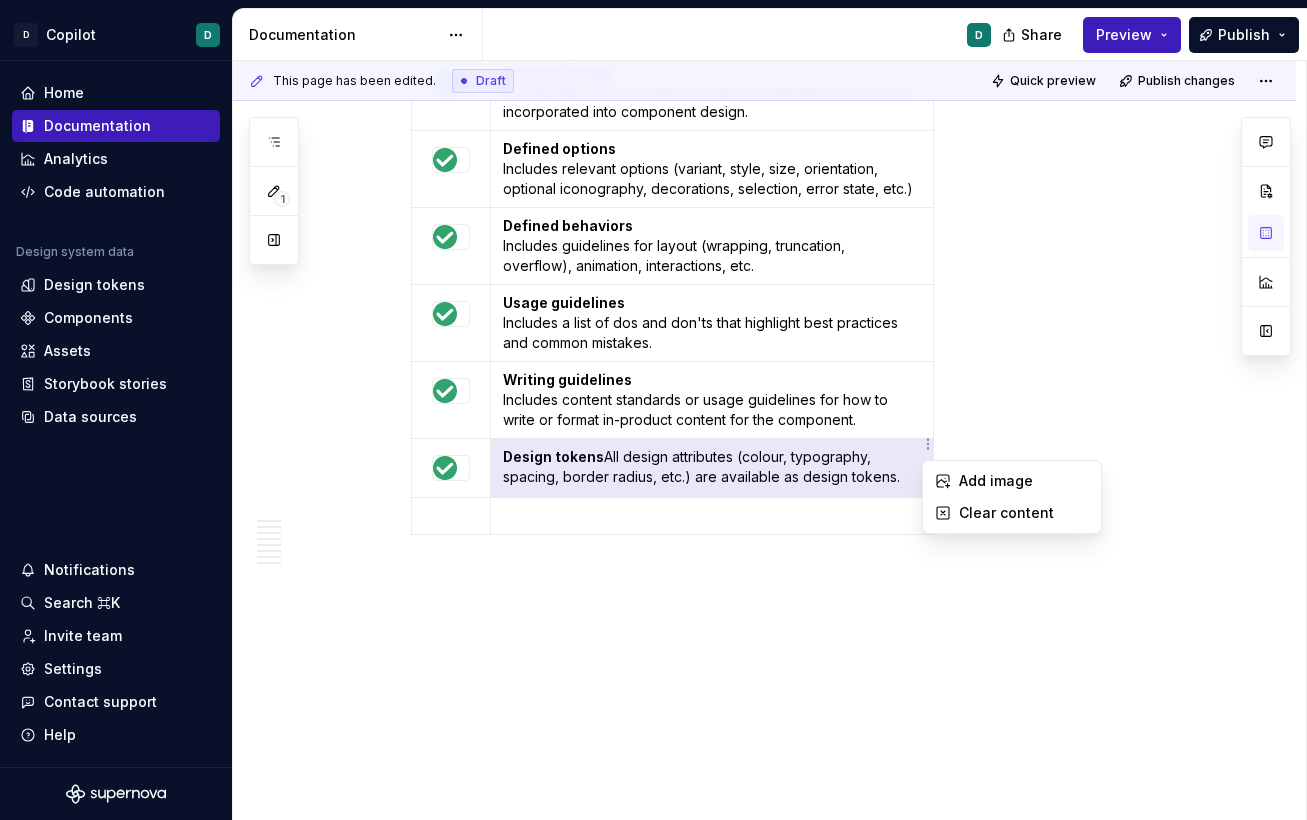 click on "D Copilot D Home Documentation Analytics Code automation Design system data Design tokens Components Assets Storybook stories Data sources Notifications Search ⌘K Invite team Settings Contact support Help Documentation D Share Preview Publish 1 Pages Add
Accessibility guide for tree Page tree.
Navigate the tree with the arrow keys. Common tree hotkeys apply. Further keybindings are available:
enter to execute primary action on focused item
f2 to start renaming the focused item
escape to abort renaming an item
control+d to start dragging selected items
Welcome to Copilot Copilot Design system Mission and roadmap Copilot updates Newsletter Foundations Foundations overview Design principles Colour palette Core colours Colour palette Dark mode Responsive page width Tokens About tokens Tokens Components Components overview Avatar Breadcrumbs Button [draft] Bulk manage (floaty boi) Error message banner Pill Usage D Accessibility Code Toasts 2" at bounding box center (653, 410) 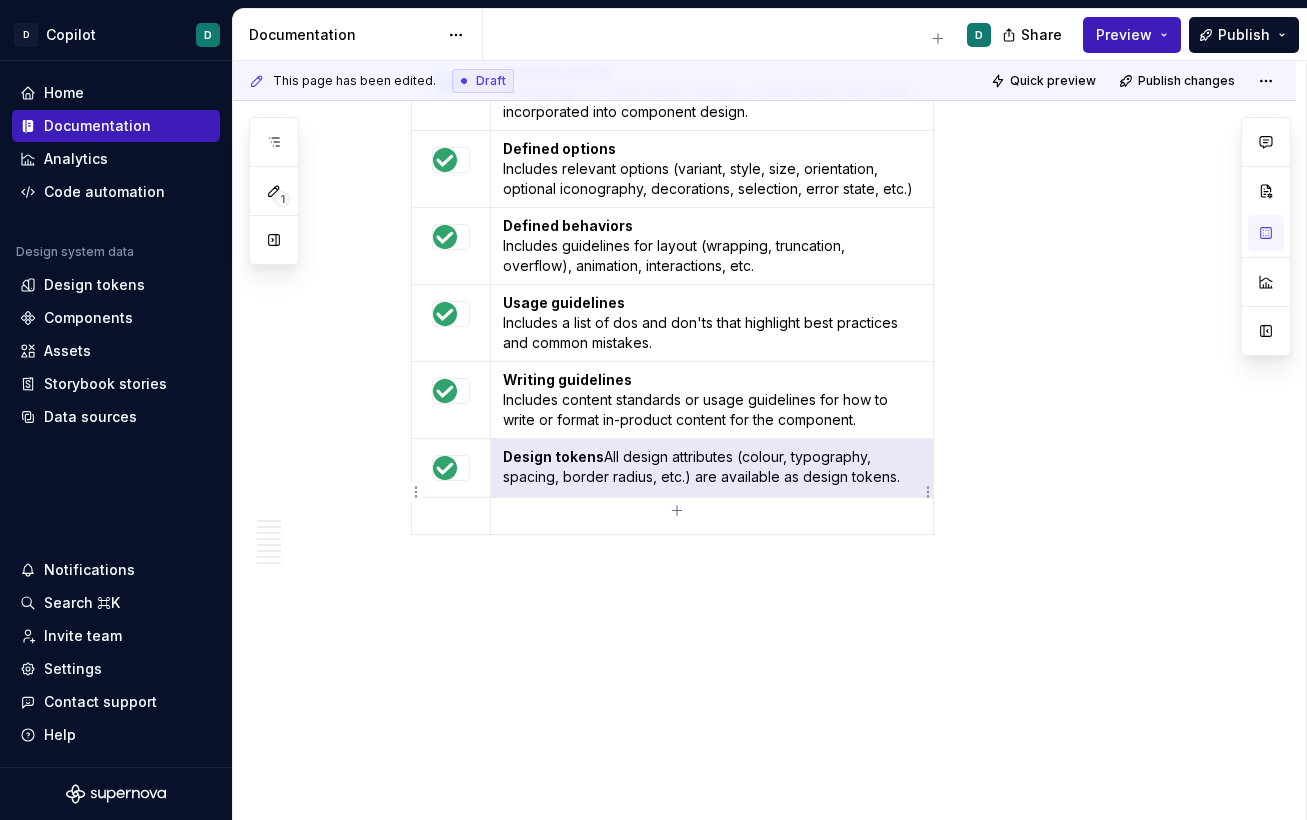 drag, startPoint x: 525, startPoint y: 498, endPoint x: 382, endPoint y: 498, distance: 143 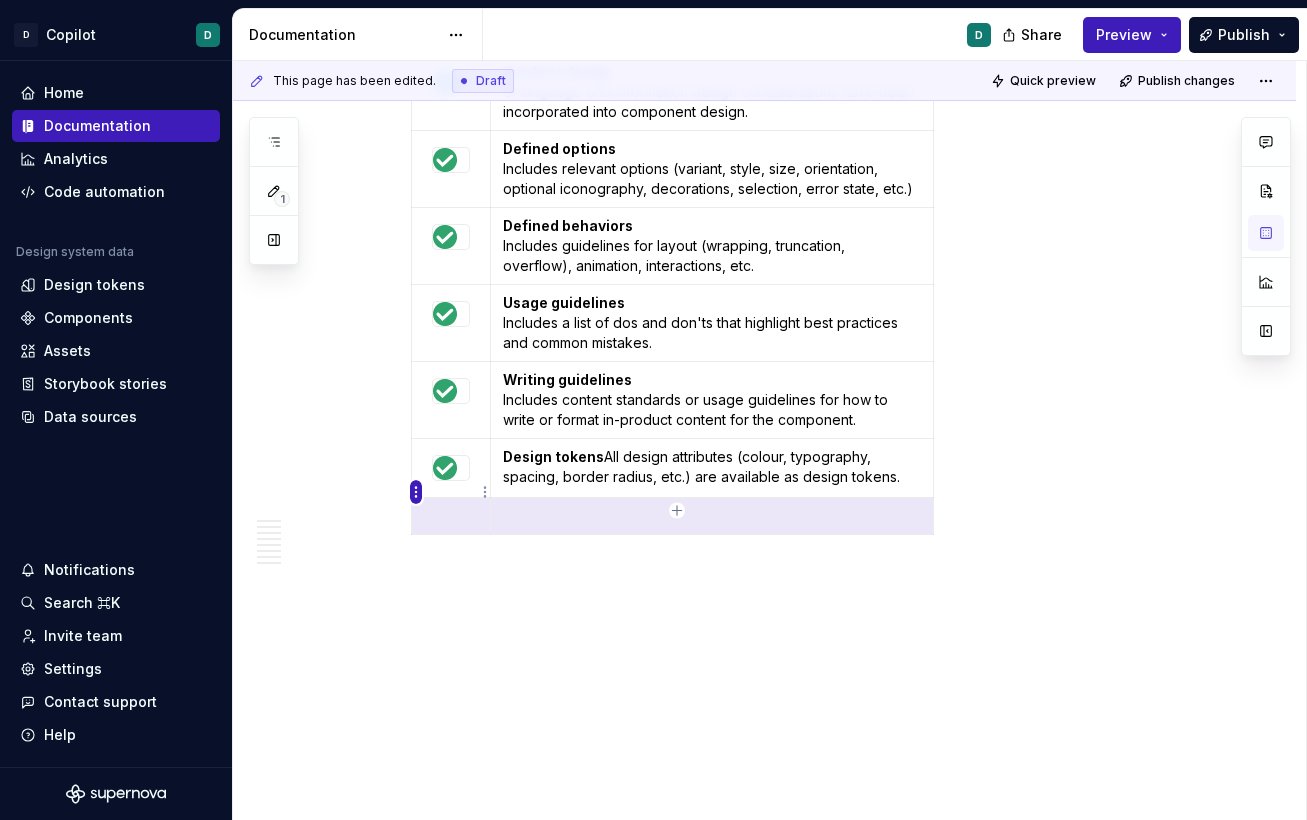 click on "D Copilot D Home Documentation Analytics Code automation Design system data Design tokens Components Assets Storybook stories Data sources Notifications Search ⌘K Invite team Settings Contact support Help Documentation D Share Preview Publish 1 Pages Add
Accessibility guide for tree Page tree.
Navigate the tree with the arrow keys. Common tree hotkeys apply. Further keybindings are available:
enter to execute primary action on focused item
f2 to start renaming the focused item
escape to abort renaming an item
control+d to start dragging selected items
Welcome to Copilot Copilot Design system Mission and roadmap Copilot updates Newsletter Foundations Foundations overview Design principles Colour palette Core colours Colour palette Dark mode Responsive page width Tokens About tokens Tokens Components Components overview Avatar Breadcrumbs Button [draft] Bulk manage (floaty boi) Error message banner Pill Usage D Accessibility Code Toasts 2" at bounding box center (653, 410) 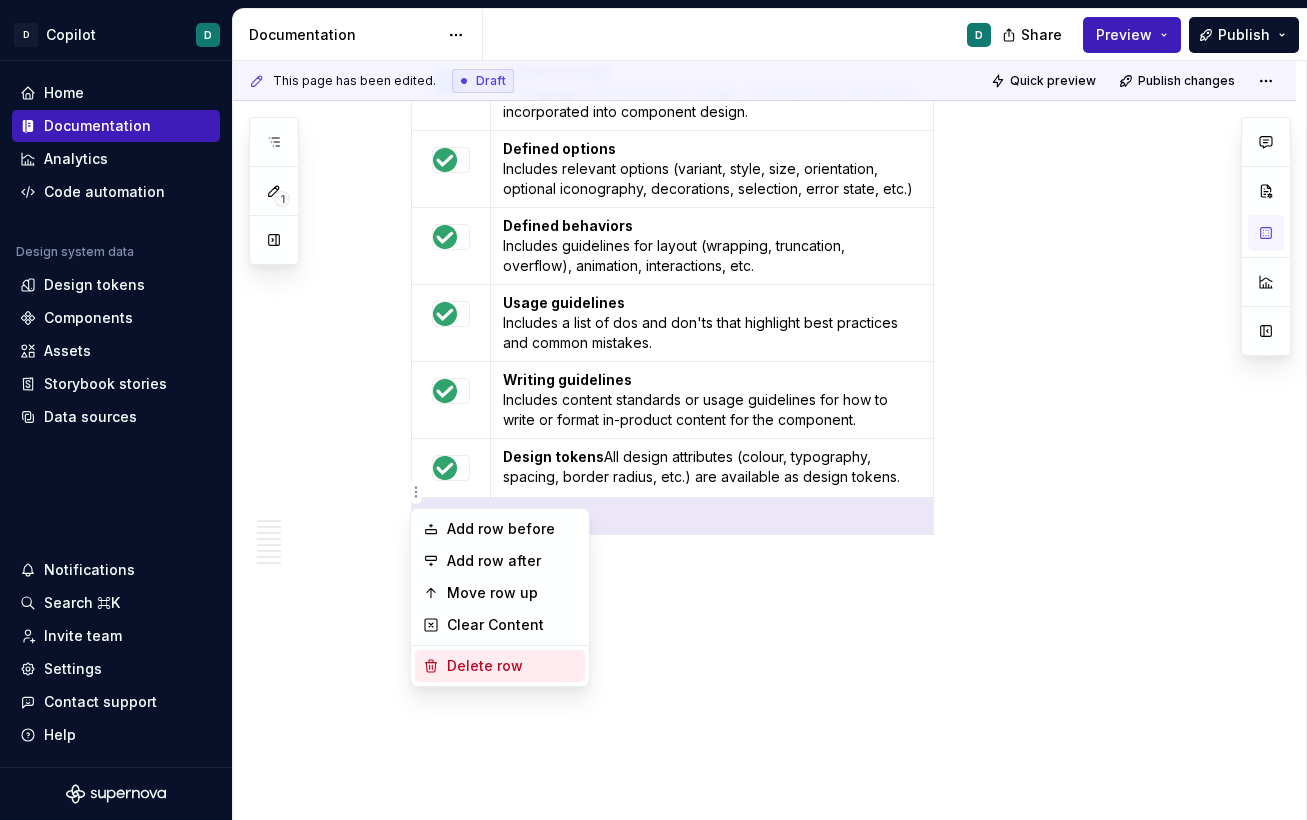 click on "Delete row" at bounding box center (512, 666) 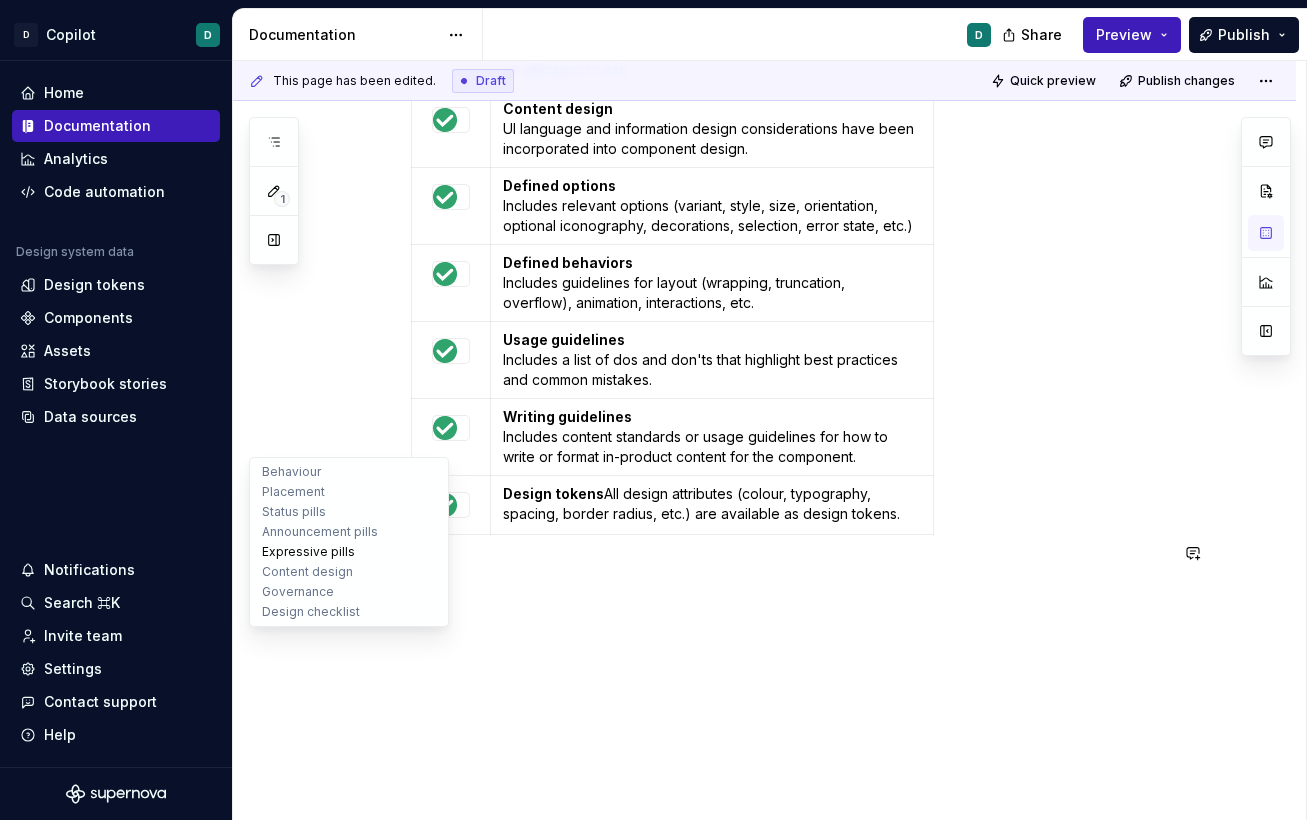click on "Expressive pills" at bounding box center [349, 552] 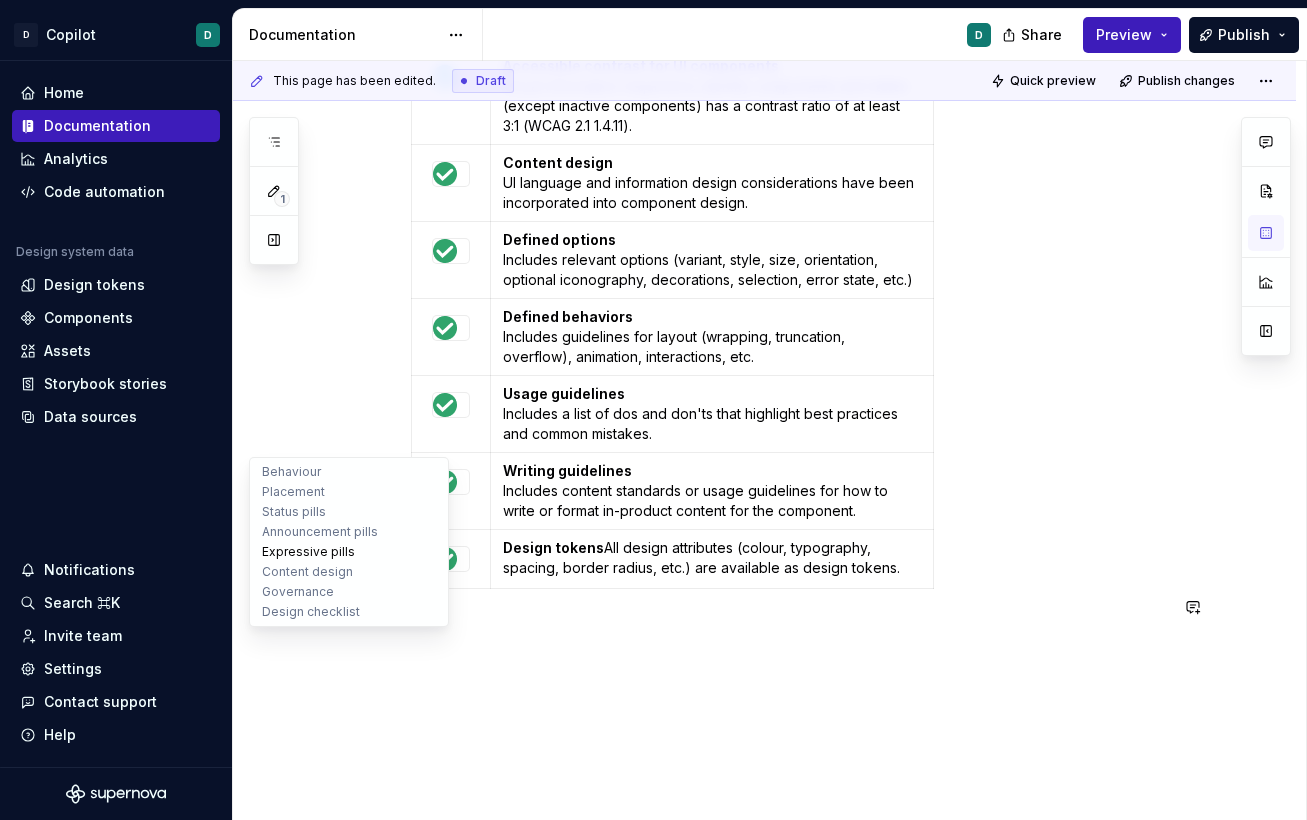 scroll, scrollTop: 1, scrollLeft: 0, axis: vertical 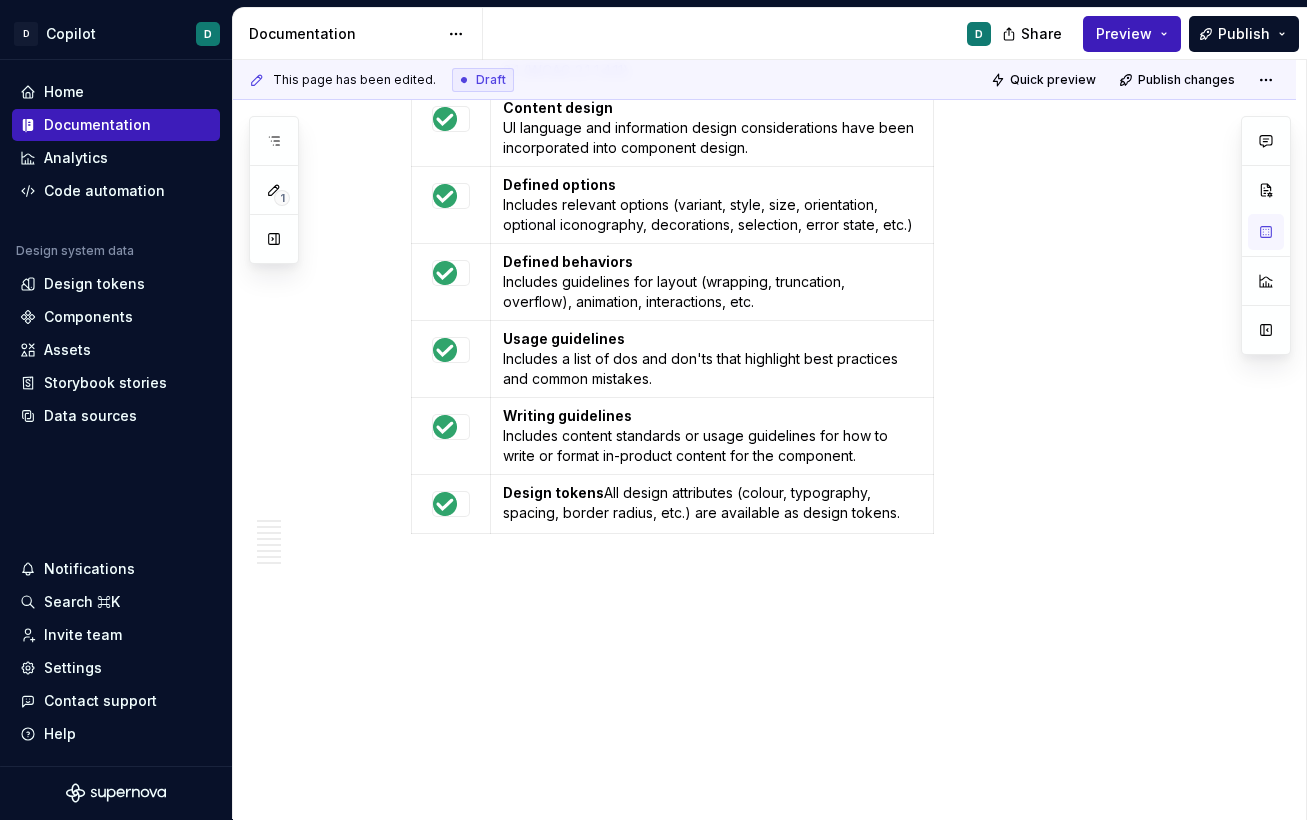drag, startPoint x: 972, startPoint y: 488, endPoint x: 1022, endPoint y: 801, distance: 316.96844 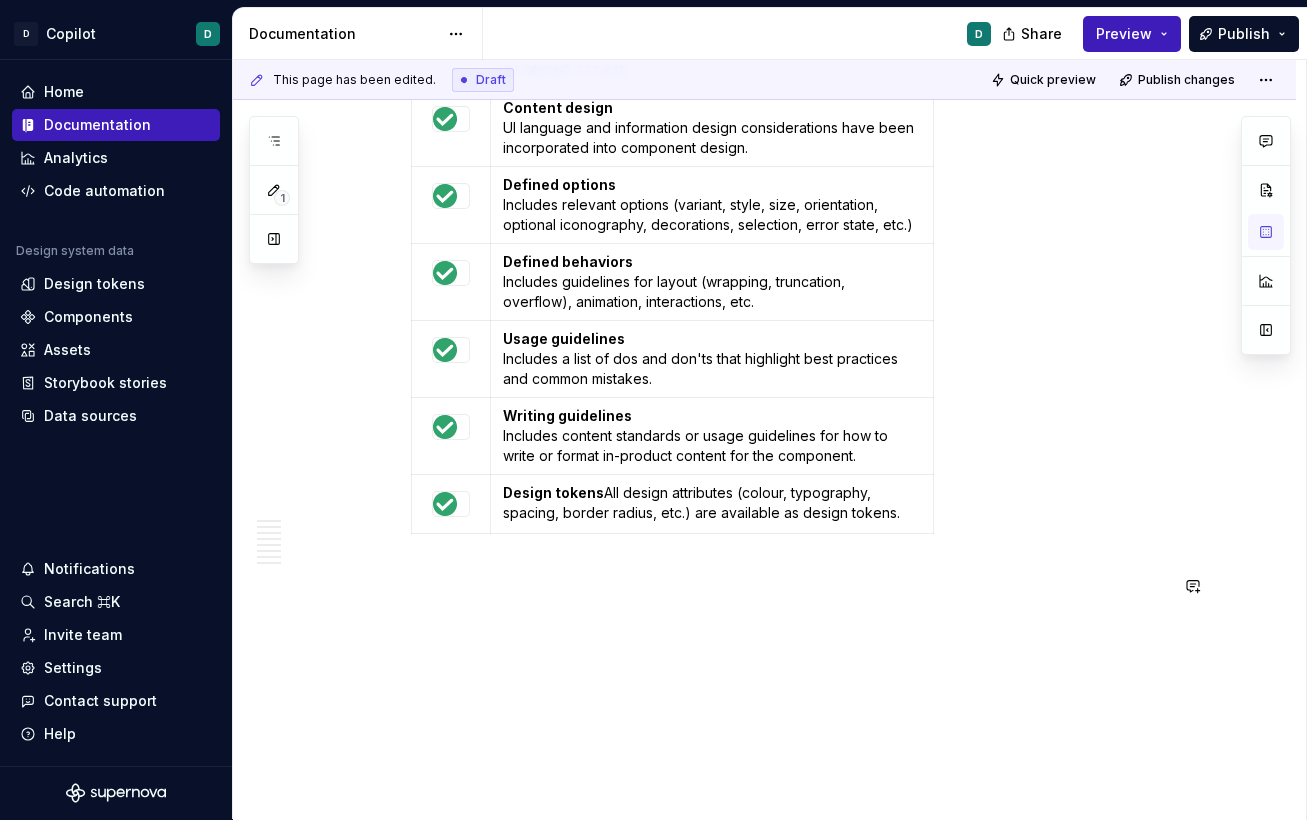 click on "Anatomy  Behaviour Pills are always  read-only , they’re not clickable or interactive.  Placement Position pills close to their associated headline or object to strengthen the visual relationship. Status pills Use status pills to represent the current state of something for example; a document’s approval status or an item’s availability. Status type Success Approved, complete, positive, new, purchased, licensed, published, active, live Danger Archived, deleted, paused, draft, not started, ended Warning Error, alert, rejected, failed Info Pending Announcement pills Use announcement pills to surface information at a glance, without requiring action. These highlight key properties or temporary statuses — e.g. ‘Beta’, ‘New’, ‘Trial’ Do use the pink ‘New’ tags for new products and features.Use the teal ‘Beta’ tags for emerging products Don’t apply tooltips to pills as this implies they are interactive Expressive pills Content design Keep pills short: ideally 1-2 word. Governance N/A" at bounding box center (764, -1380) 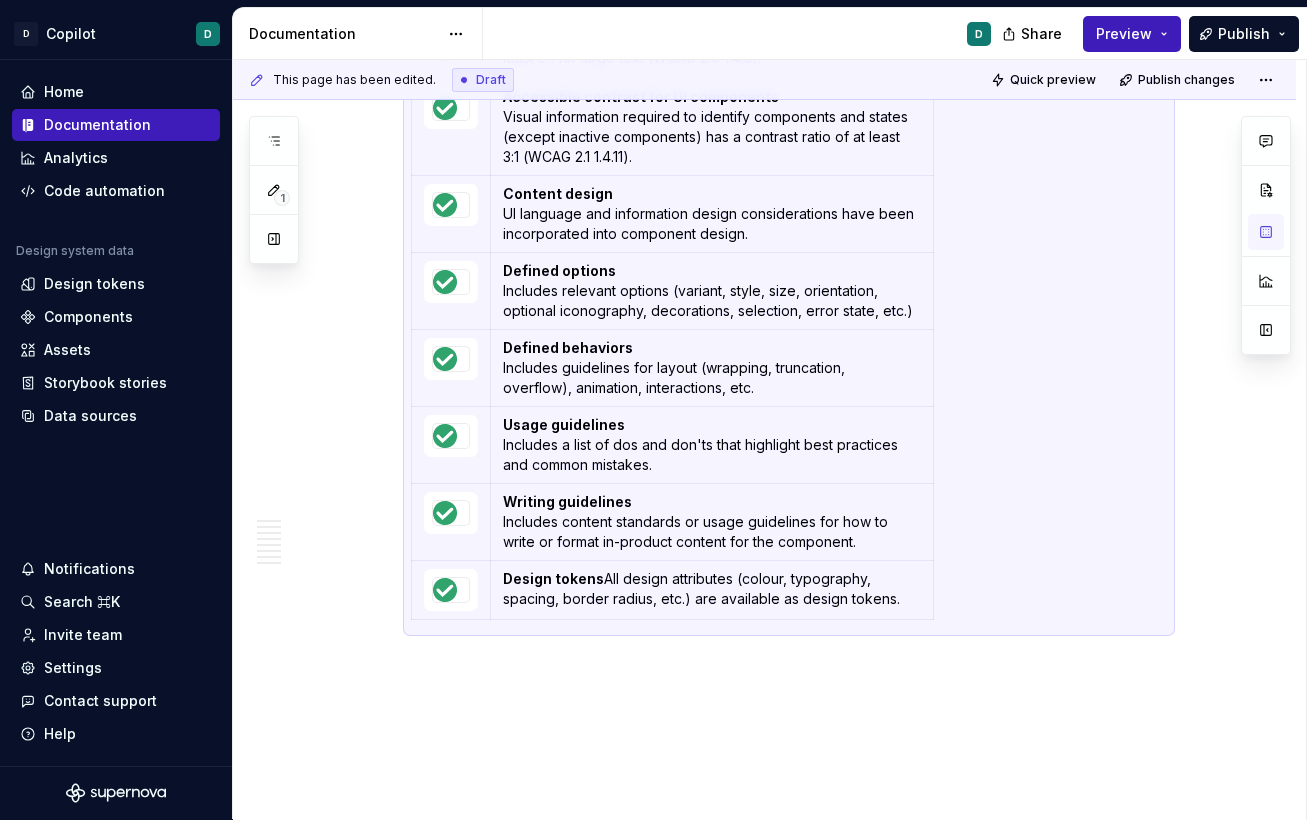 scroll, scrollTop: 3965, scrollLeft: 0, axis: vertical 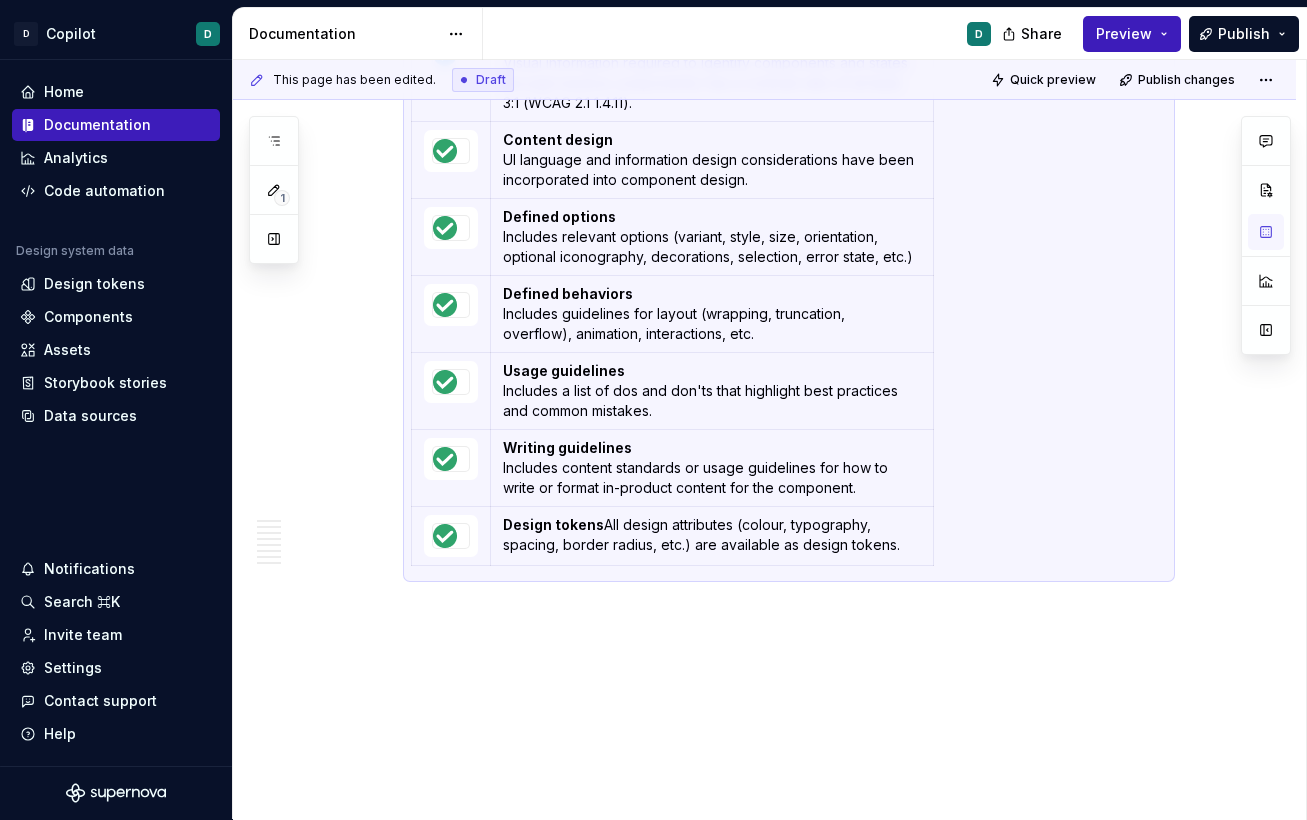 click on "Anatomy  Behaviour Pills are always  read-only , they’re not clickable or interactive.  Placement Position pills close to their associated headline or object to strengthen the visual relationship. Status pills Use status pills to represent the current state of something for example; a document’s approval status or an item’s availability. Status type Success Approved, complete, positive, new, purchased, licensed, published, active, live Danger Archived, deleted, paused, draft, not started, ended Warning Error, alert, rejected, failed Info Pending Announcement pills Use announcement pills to surface information at a glance, without requiring action. These highlight key properties or temporary statuses — e.g. ‘Beta’, ‘New’, ‘Trial’ Do use the pink ‘New’ tags for new products and features.Use the teal ‘Beta’ tags for emerging products Don’t apply tooltips to pills as this implies they are interactive Expressive pills Content design Keep pills short: ideally 1-2 word. Governance N/A" at bounding box center (764, -1388) 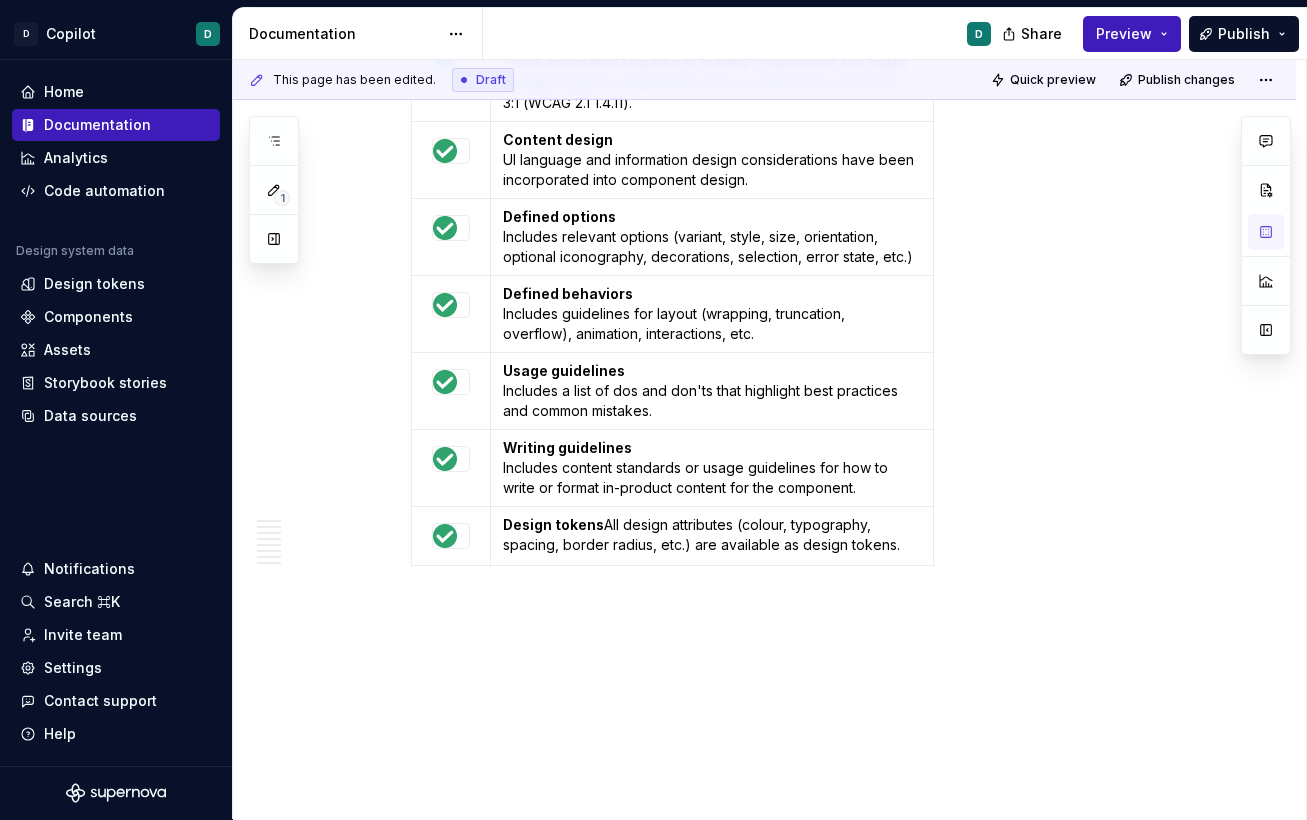 click on "Status Design element N/A All interactive states Works properly across light mode, dark mode and embed All colour themes Works properly across light mode, dark mode and embed All platform scales Web, iOS, Android, web mobile Accessible use of colour Colour is not used as the only visual means of conveying information (WCAG 2.0 1.4.1). Accessible contrast for text Text has a contrast ratio of at least 4.5:1 for small text and at least 3:1 for large text (WCAG 2.0 1.4.3). Accessible contrast for UI components Visual information required to identify components and states (except inactive components) has a contrast ratio of at least 3:1 (WCAG 2.1 1.4.11). Content design UI language and information design considerations have been incorporated into component design. Defined options Includes relevant options (variant, style, size, orientation, optional iconography, decorations, selection, error state, etc.) Defined behaviors Usage guidelines Writing guidelines Design tokens" at bounding box center [789, 116] 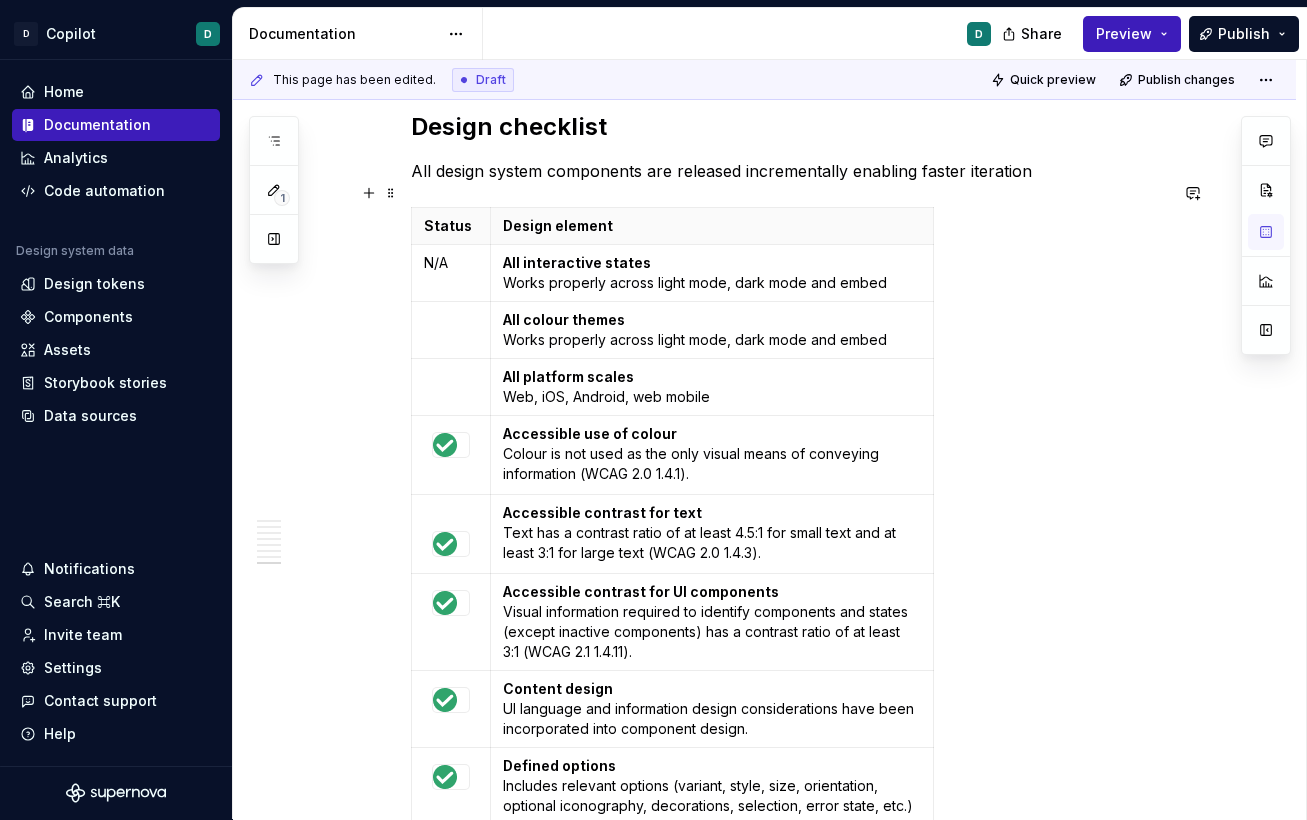 scroll, scrollTop: 3651, scrollLeft: 0, axis: vertical 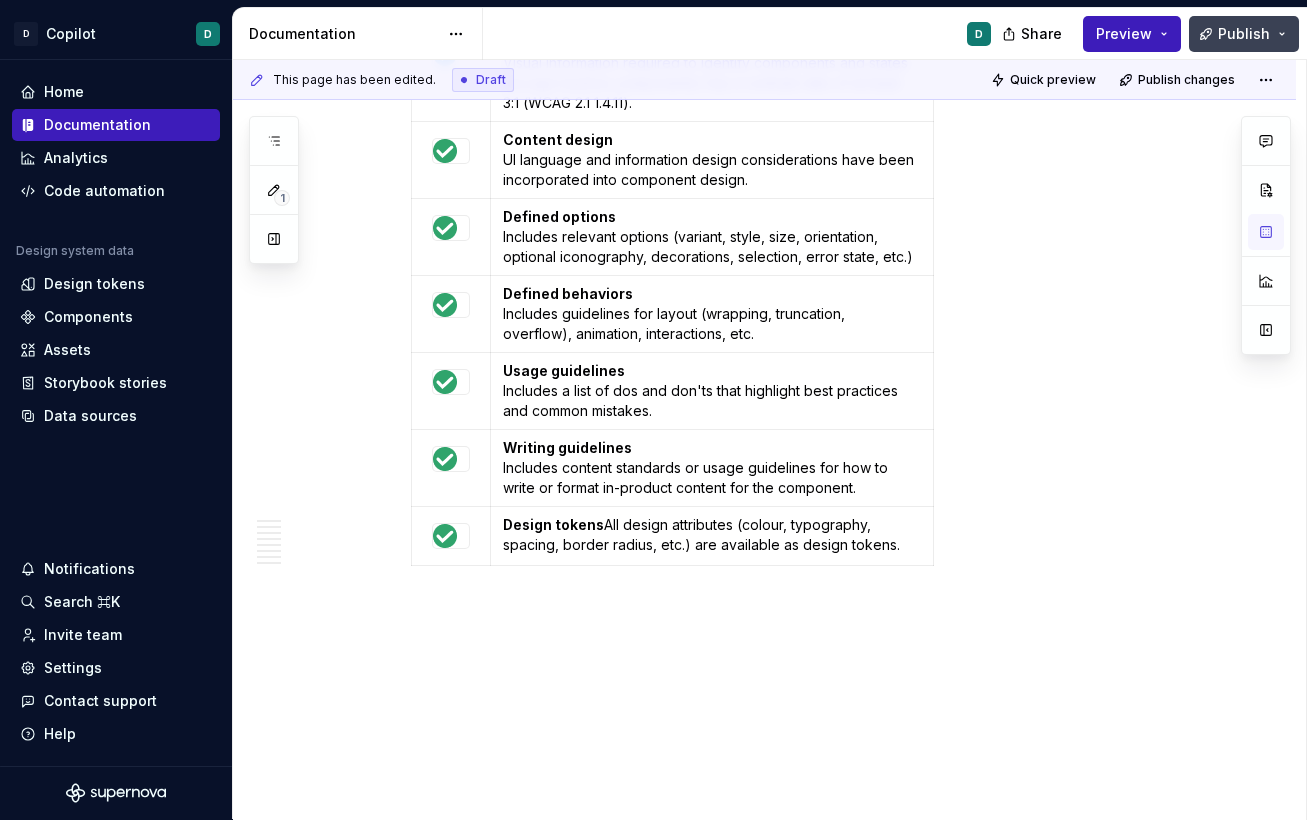 click on "Publish" at bounding box center (1244, 34) 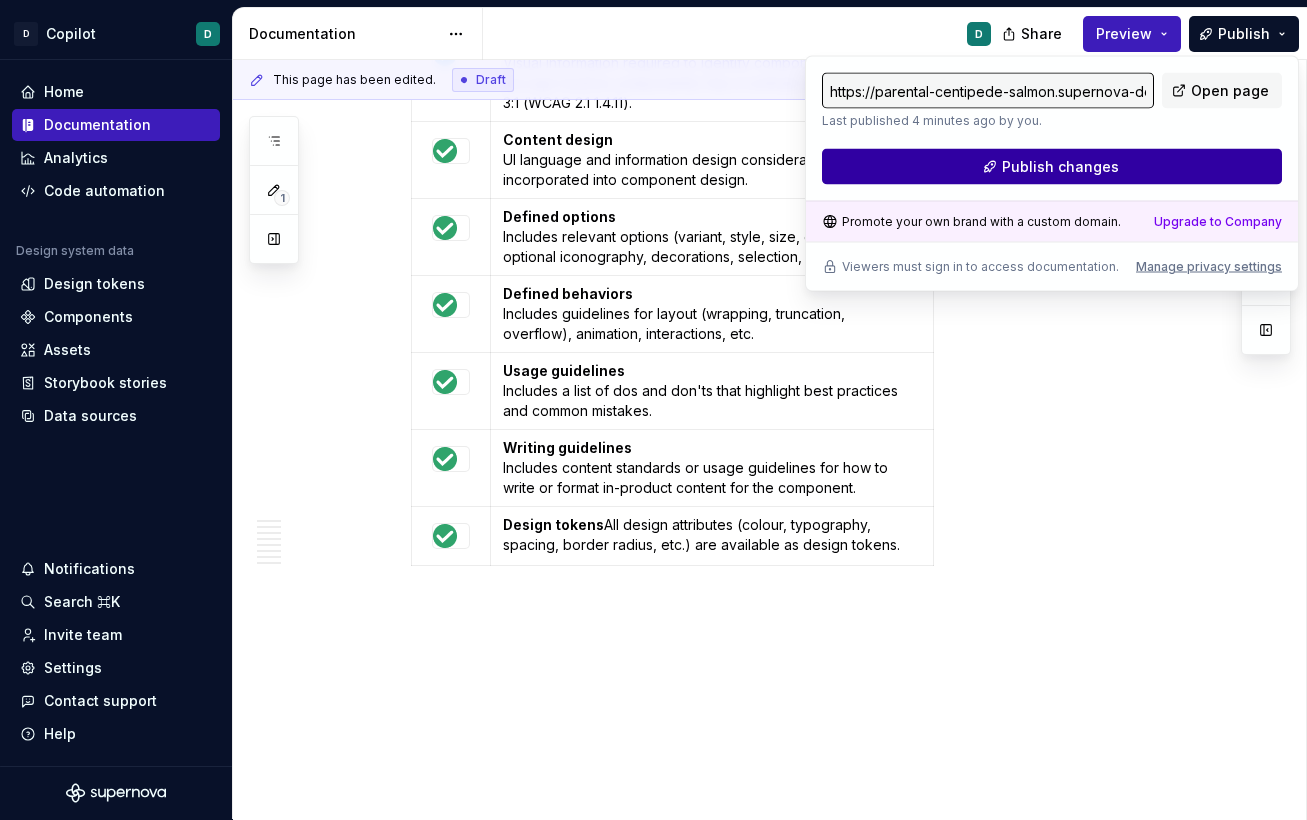 click on "Publish changes" at bounding box center [1052, 167] 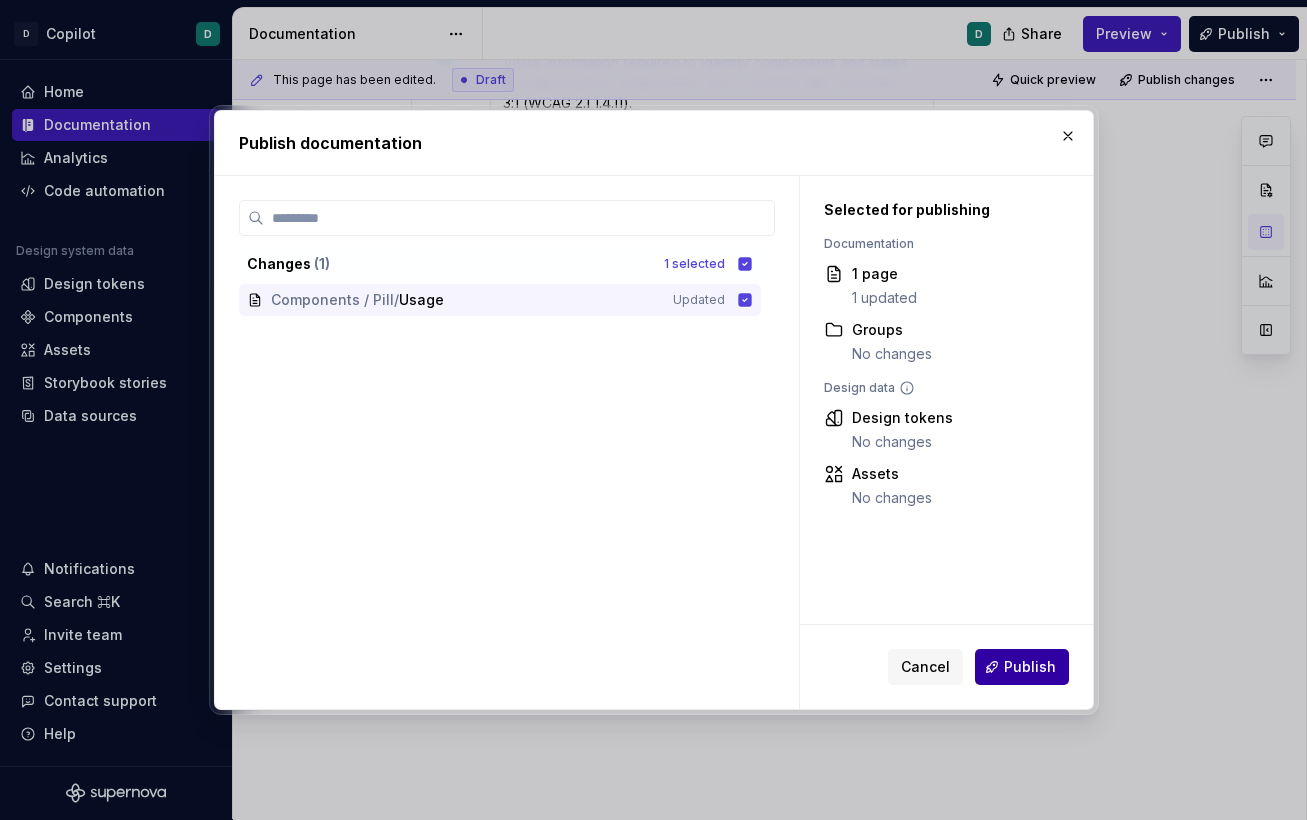 click on "Publish" at bounding box center [1030, 667] 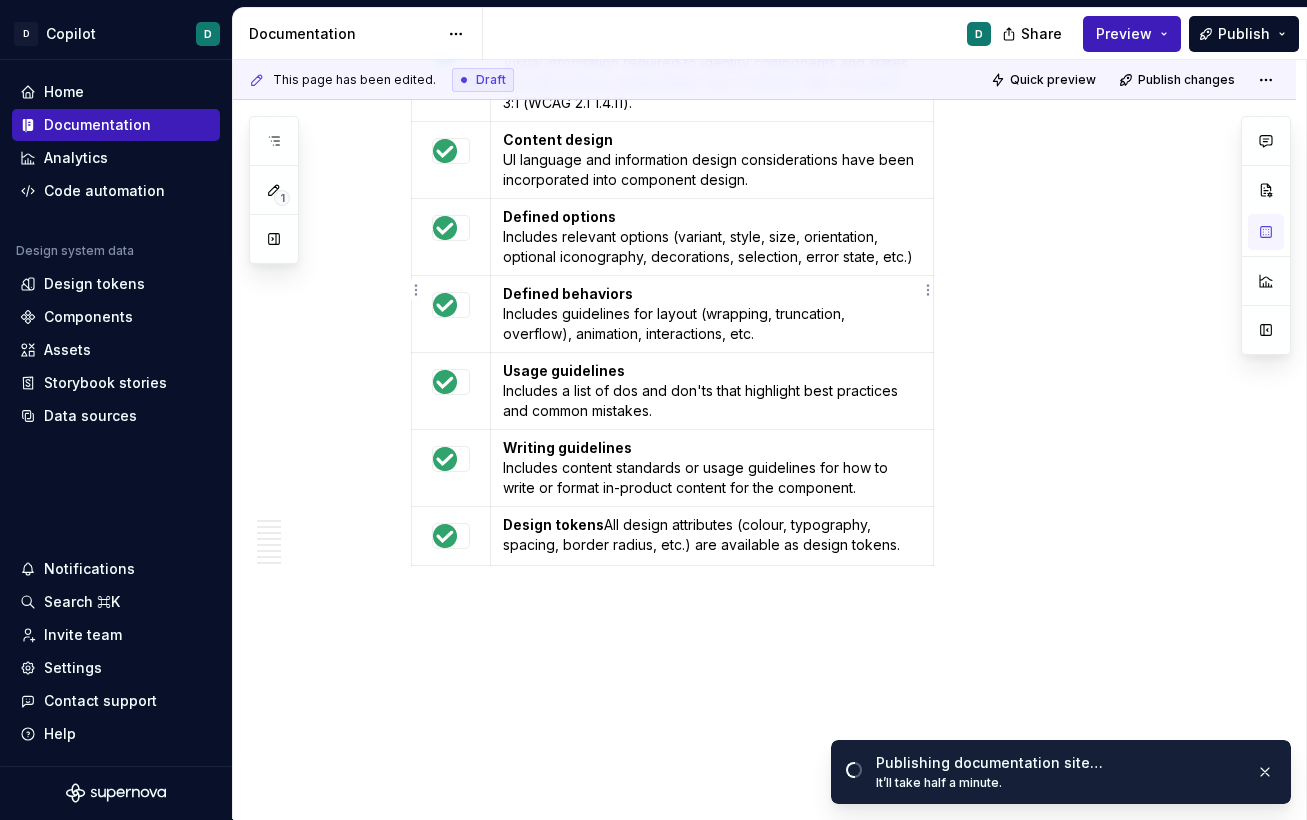 click on "Defined behaviors" at bounding box center (568, 293) 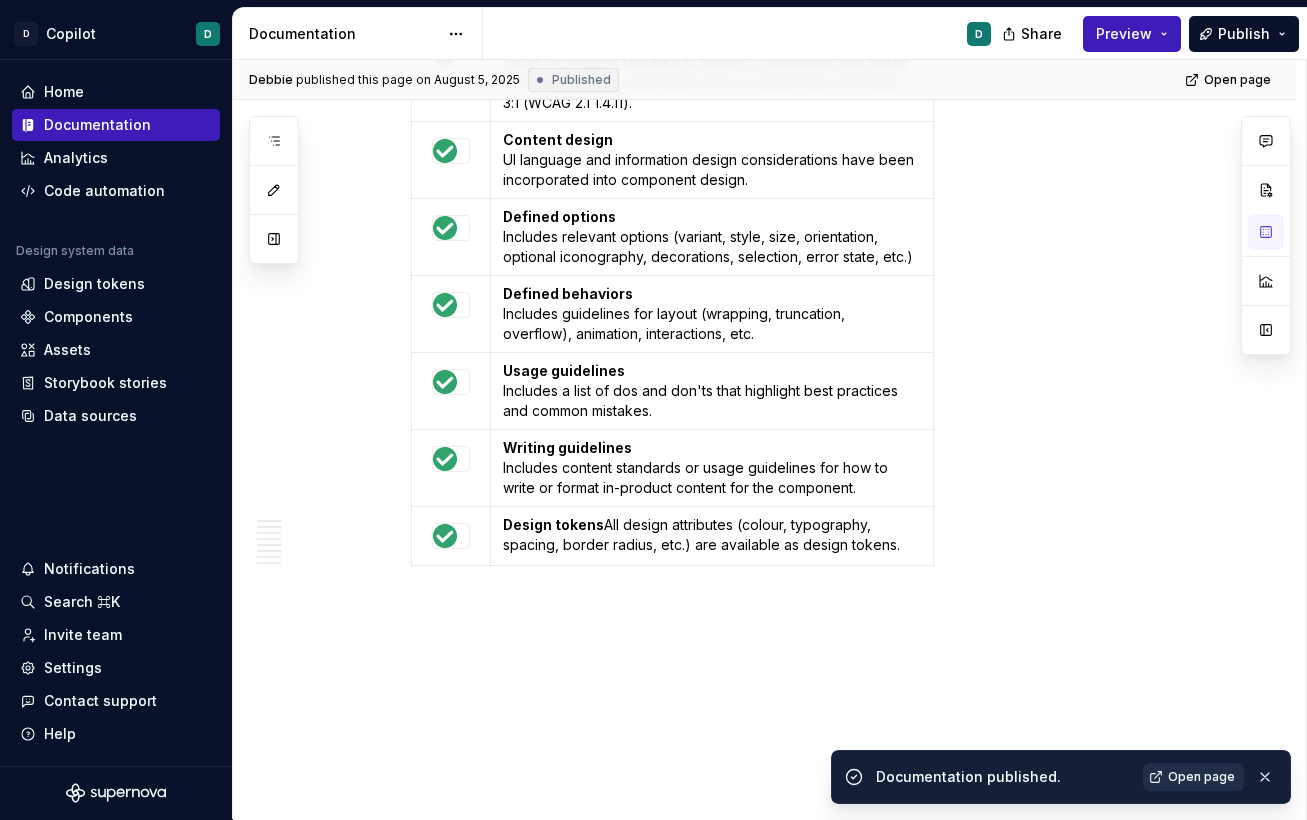 click on "Open page" at bounding box center [1201, 777] 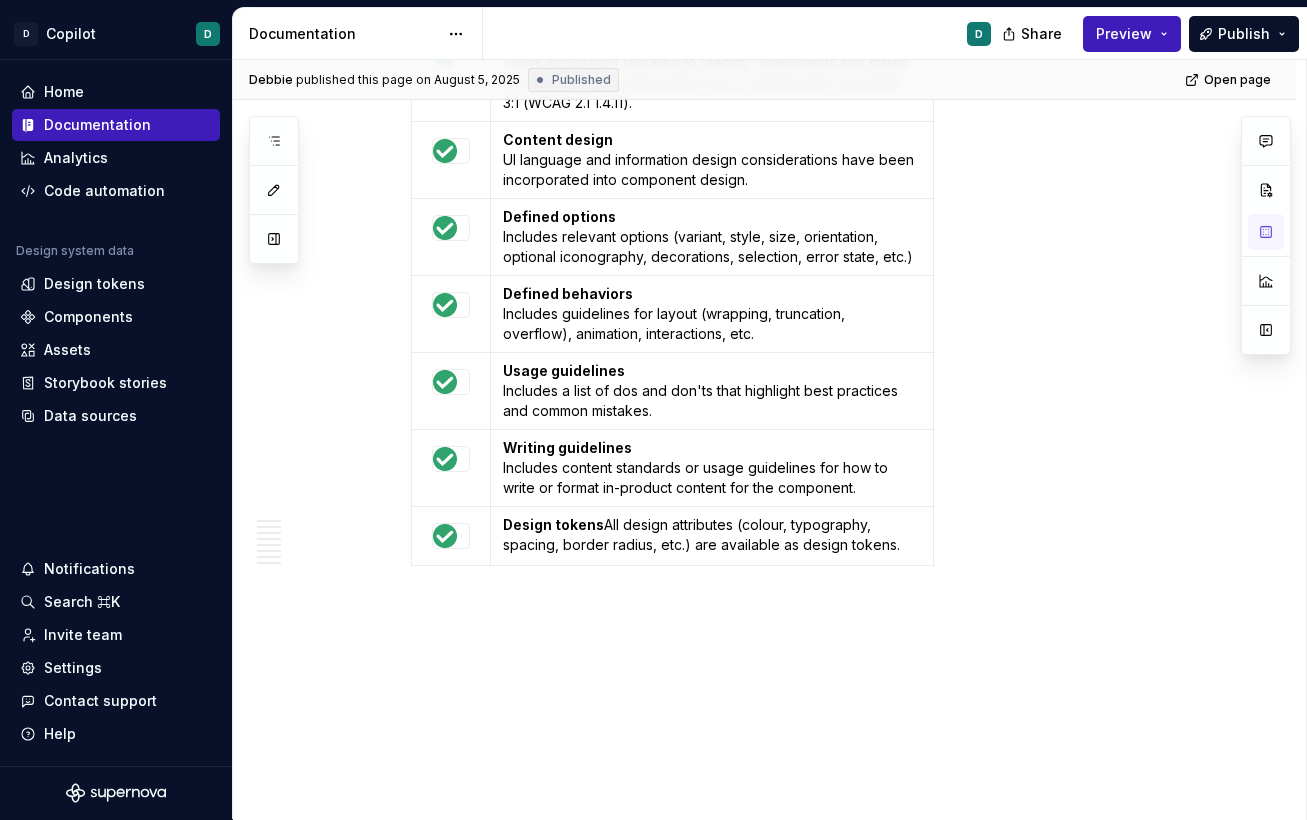 type on "*" 